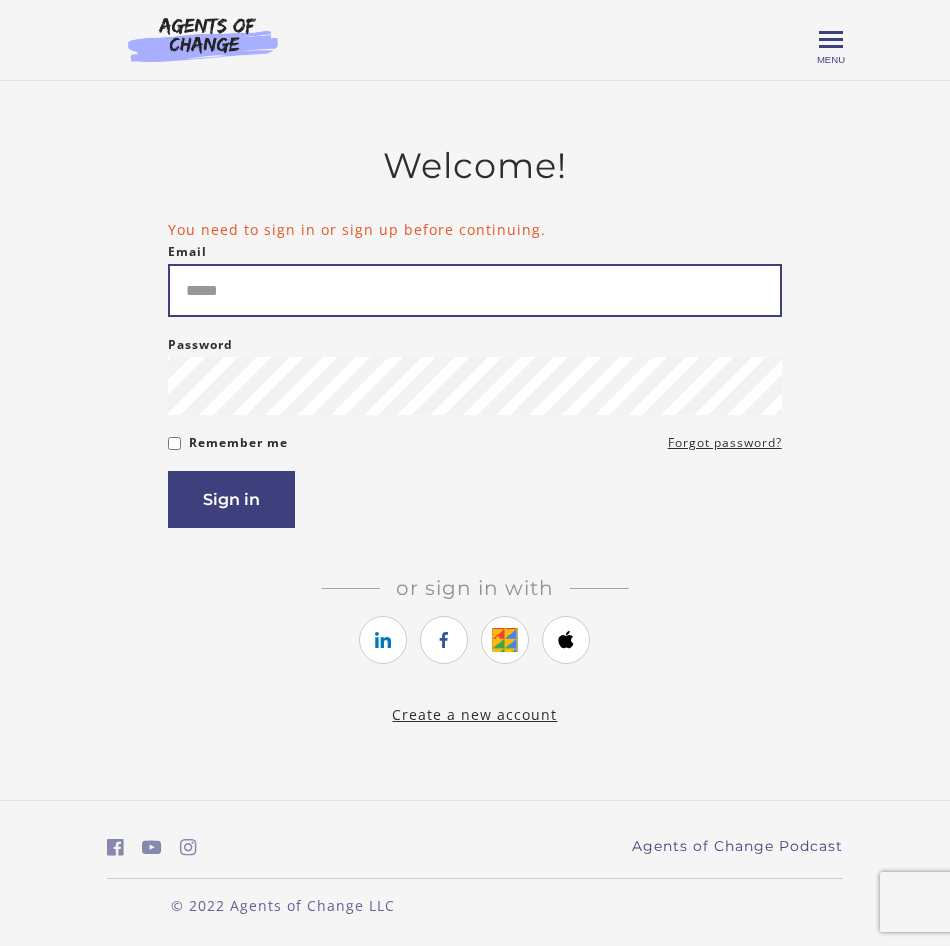 scroll, scrollTop: 0, scrollLeft: 0, axis: both 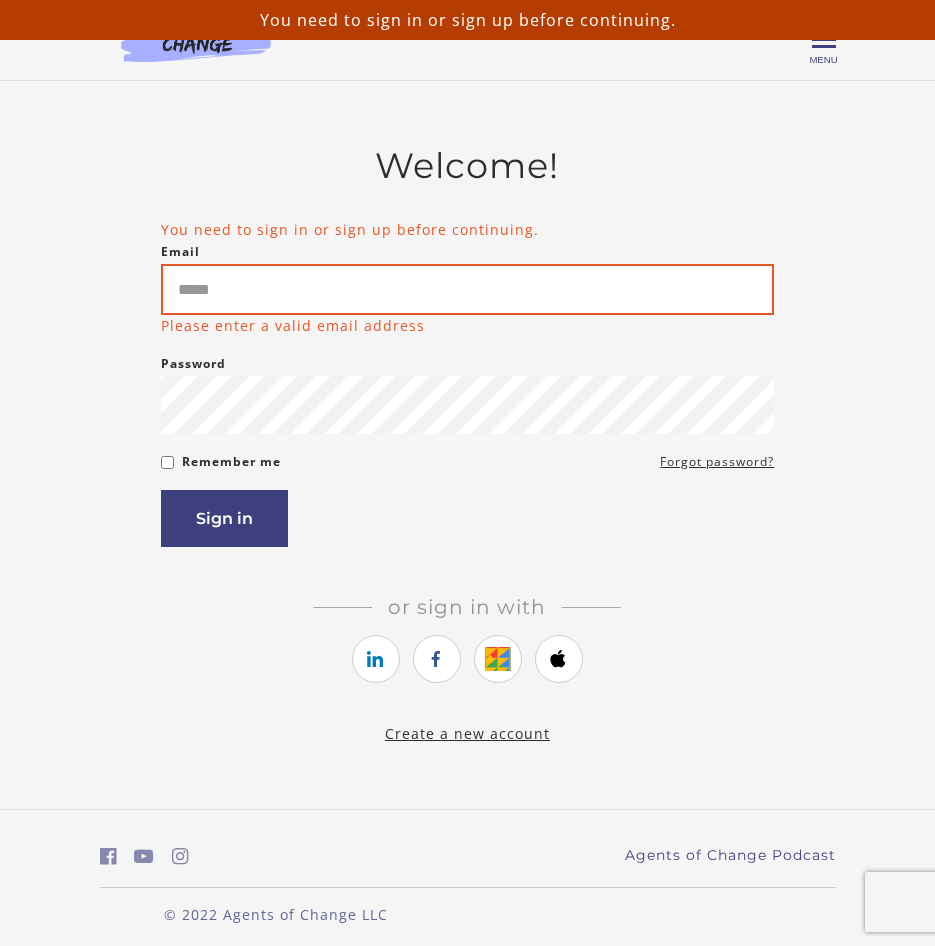 click on "Email" at bounding box center [467, 289] 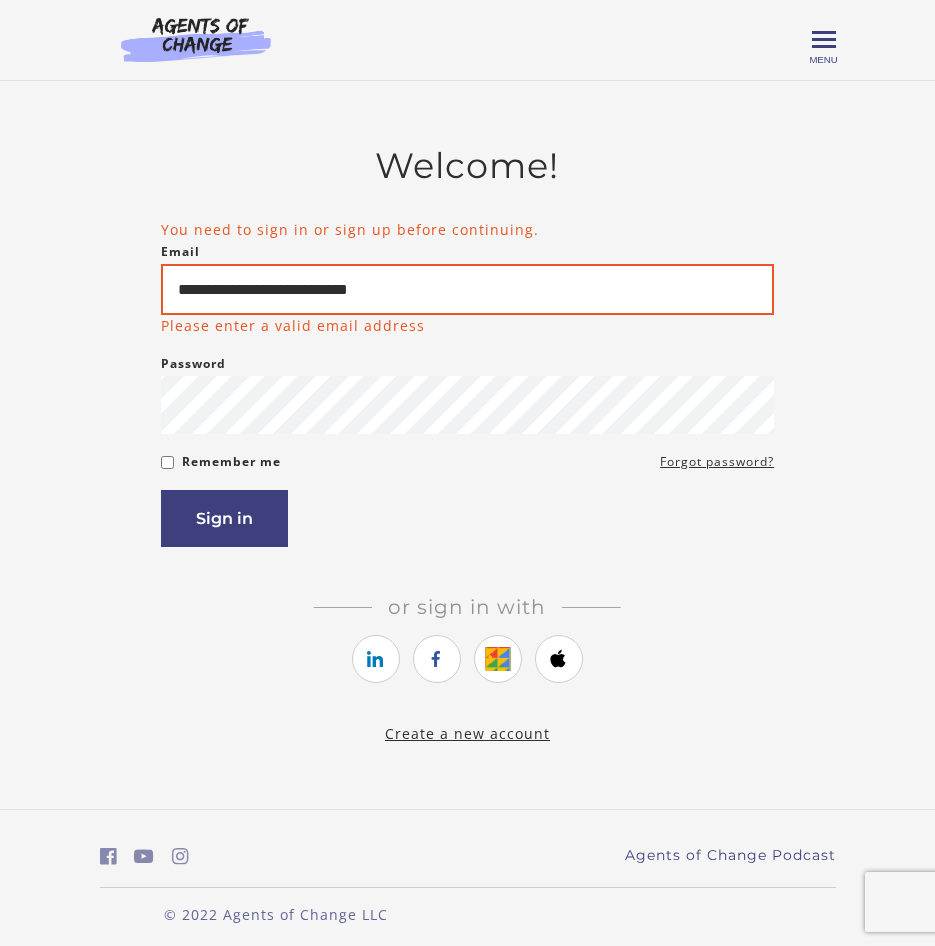 type on "**********" 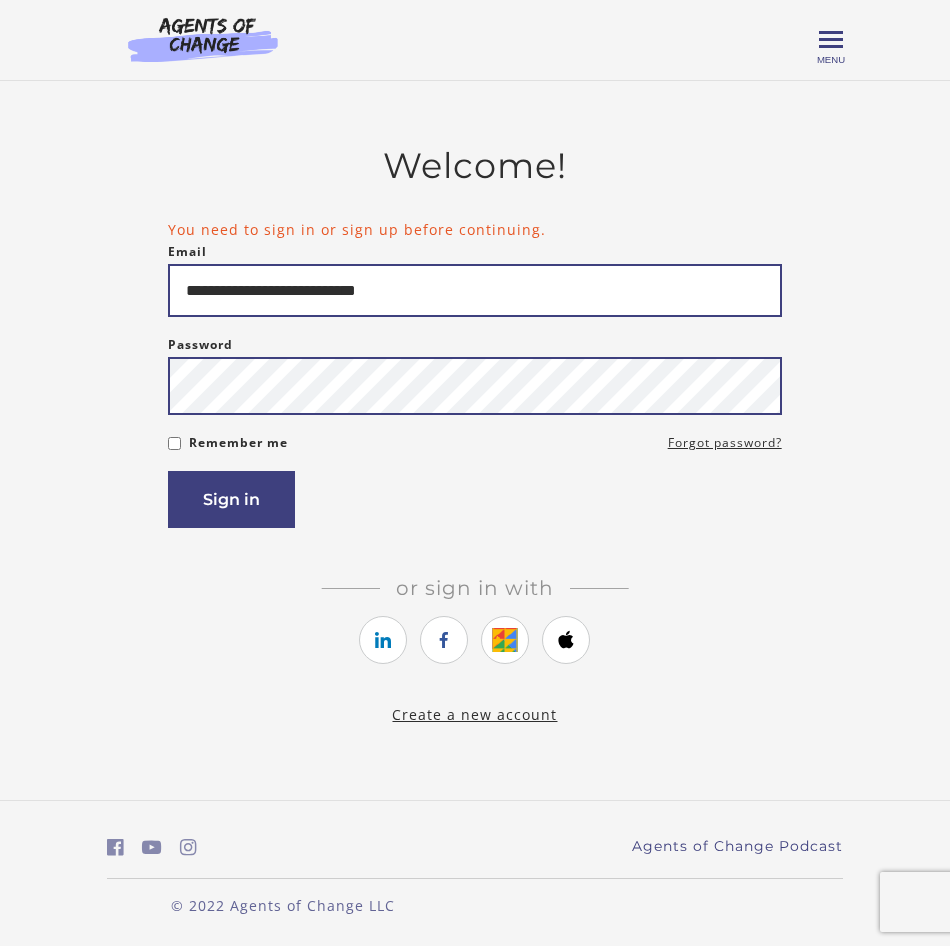 click on "Sign in" at bounding box center (231, 499) 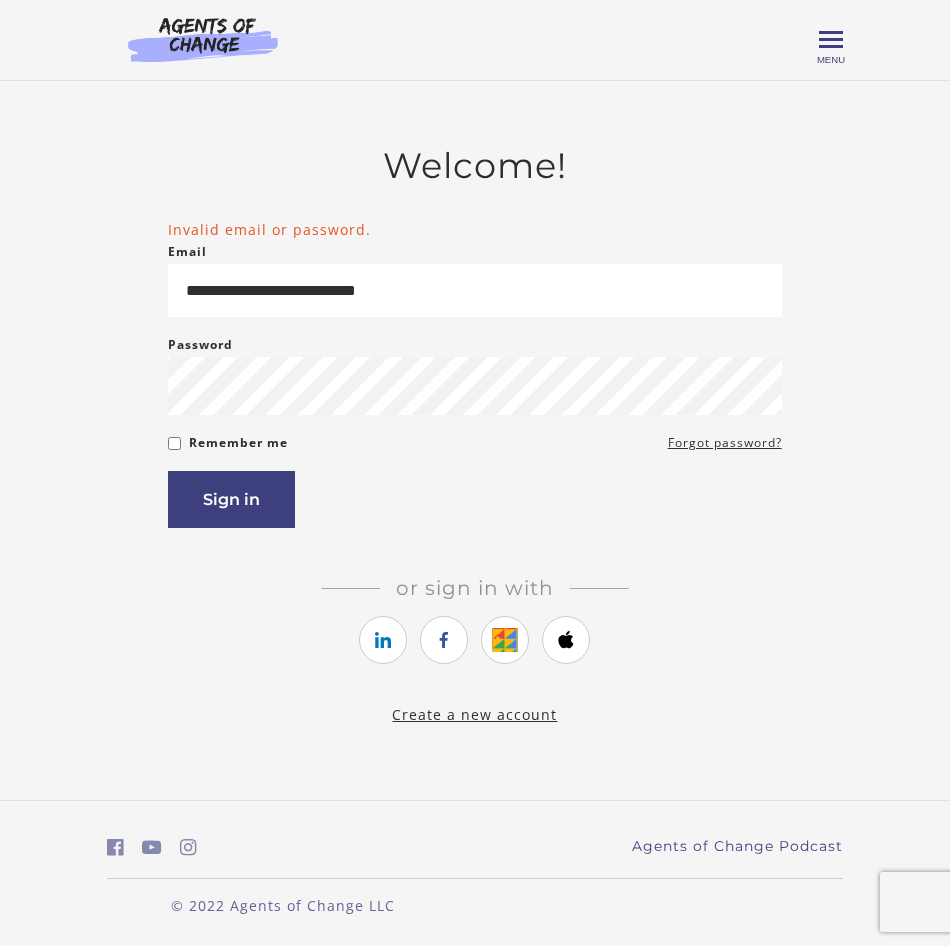 scroll, scrollTop: 0, scrollLeft: 0, axis: both 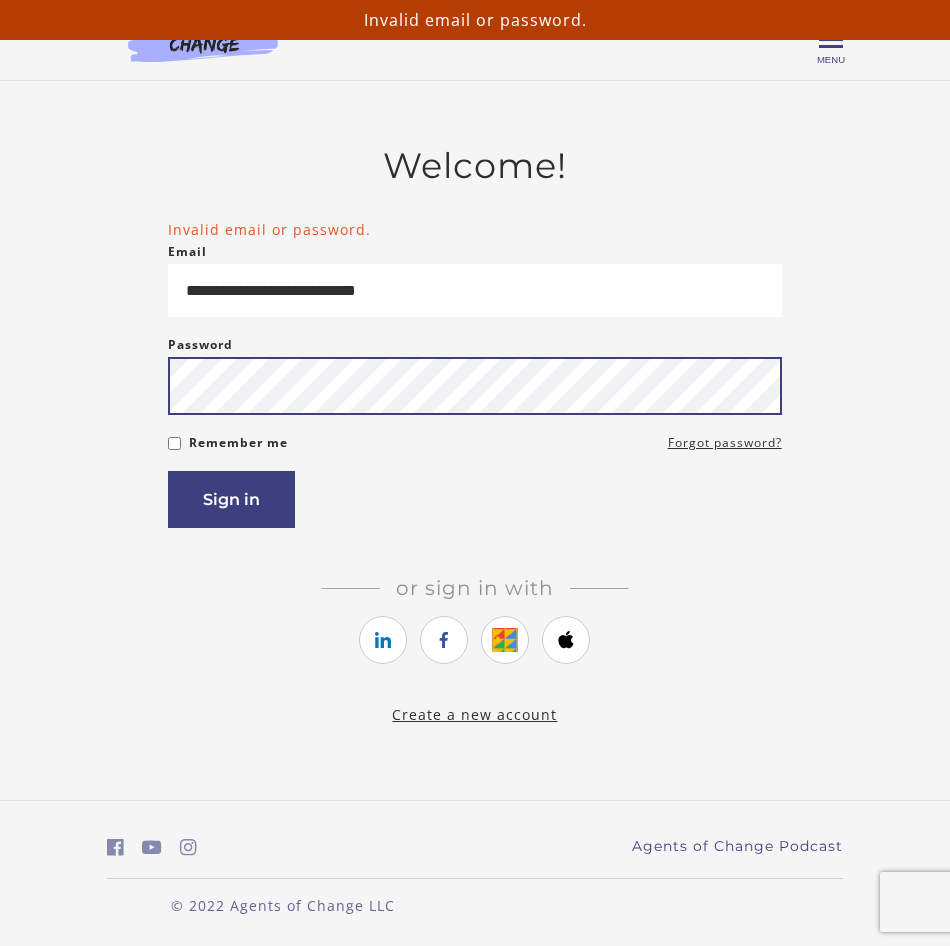 click on "Sign in" at bounding box center [231, 499] 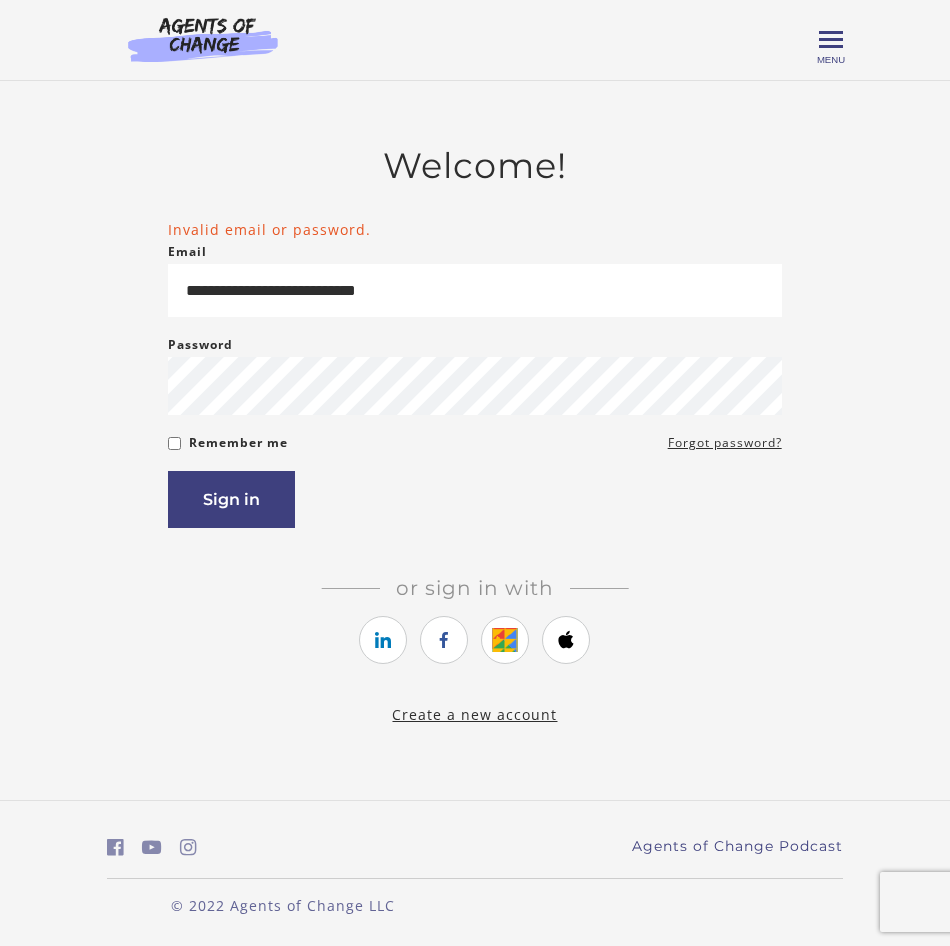 scroll, scrollTop: 0, scrollLeft: 0, axis: both 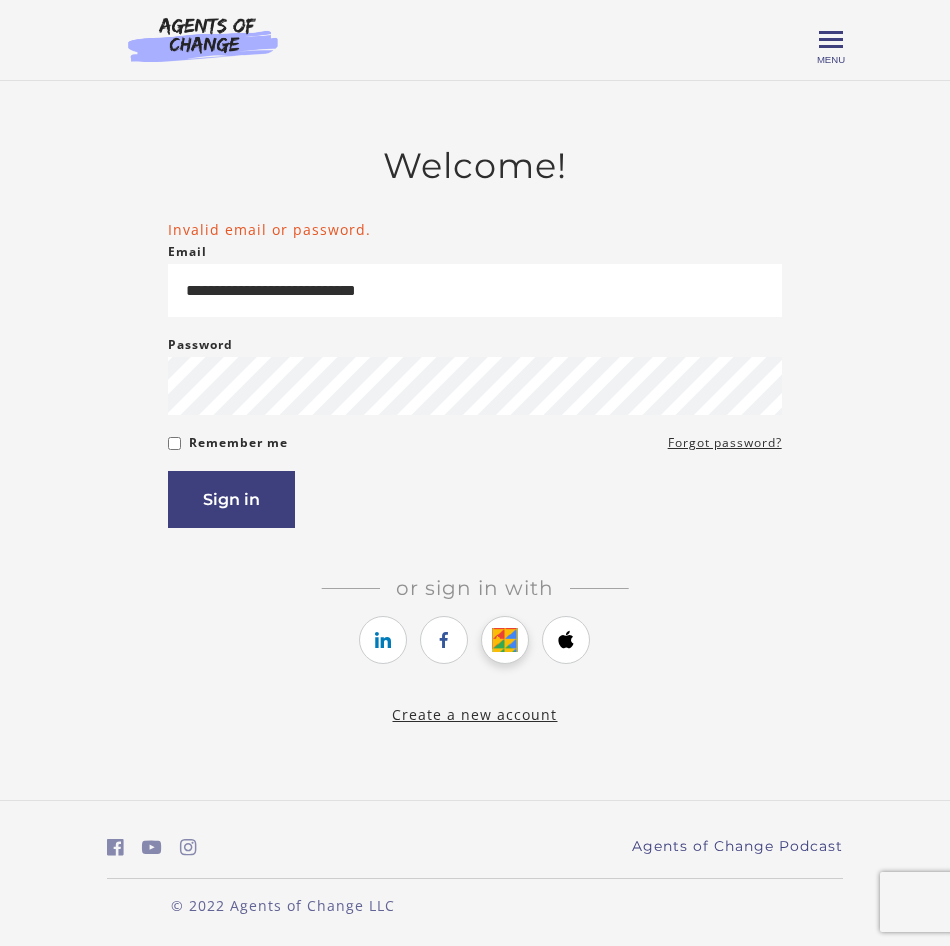 click at bounding box center (505, 640) 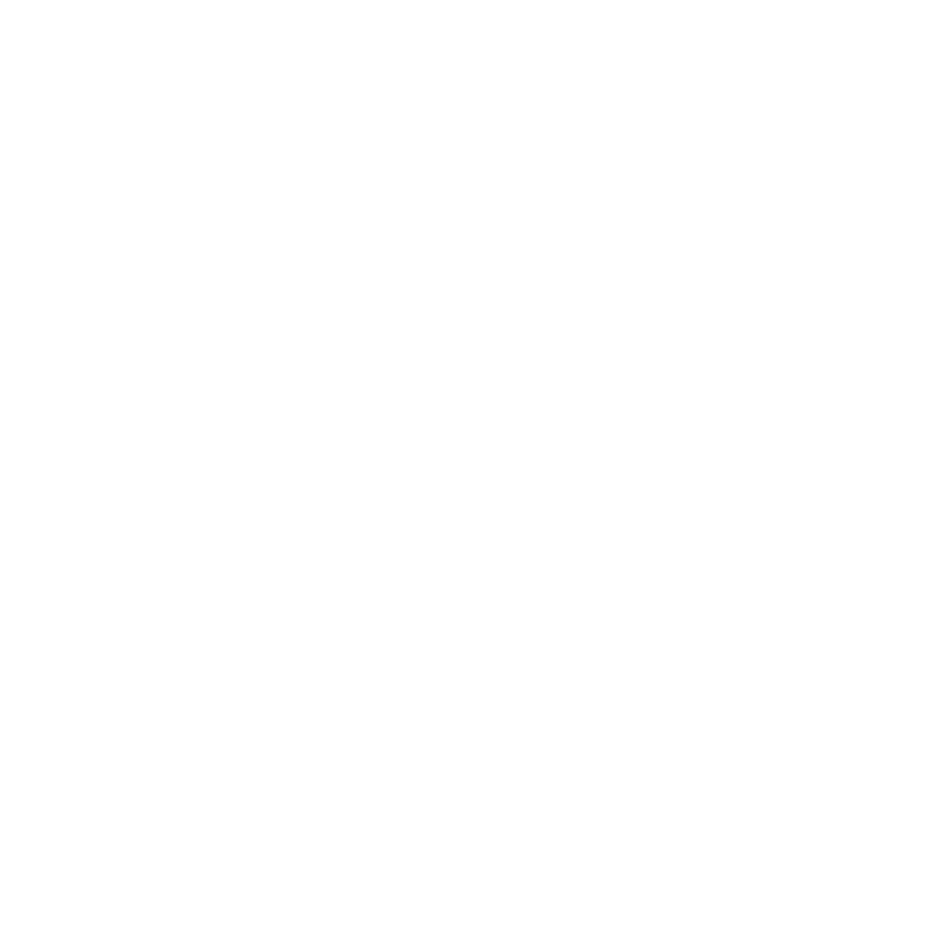 scroll, scrollTop: 0, scrollLeft: 0, axis: both 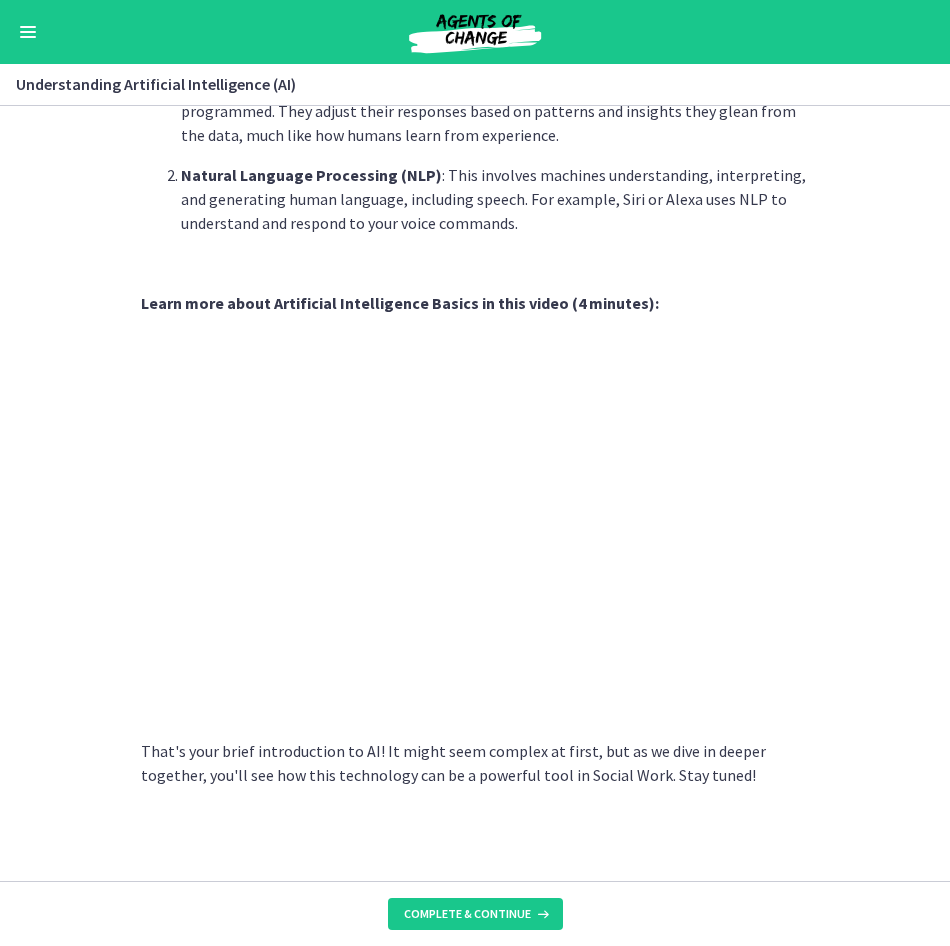 click on "AI is essentially a branch of computer science aiming to build machines that mimic human intelligence. Imagine a system that can learn, reason, problem-solve, perceive, and use language like humans do -  that's the goal of AI.
The concept of AI was first introduced by John McCarthy in 1956. Since then, AI has evolved tremendously, moving from simple rule-based systems to advanced algorithms that learn from experience.
Two common types of AI you might come across are:
Machine Learning (ML) : This is where computers learn from data without being explicitly programmed. They adjust their responses based on patterns and insights they glean from the data, much like how humans learn from experience.
Natural Language Processing (NLP) : This involves machines understanding, interpreting, and generating human language, including speech. For example, Siri or Alexa uses NLP to understand and respond to your voice commands." at bounding box center (475, 493) 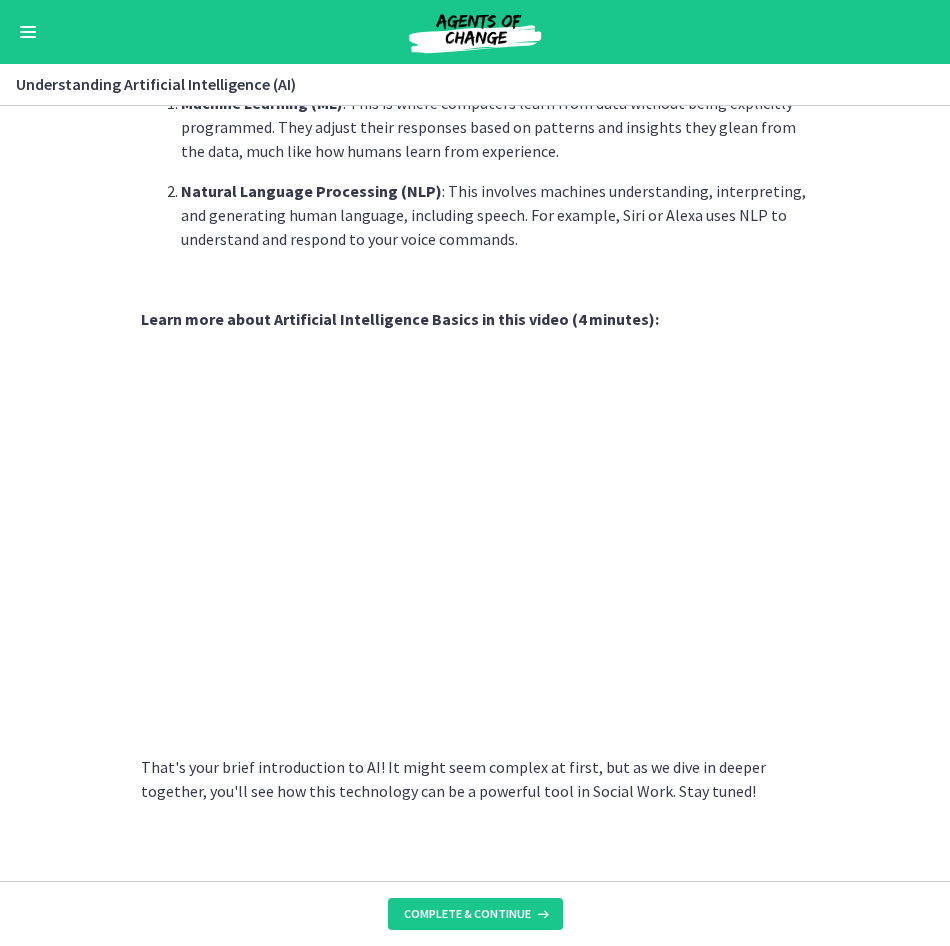 scroll, scrollTop: 695, scrollLeft: 0, axis: vertical 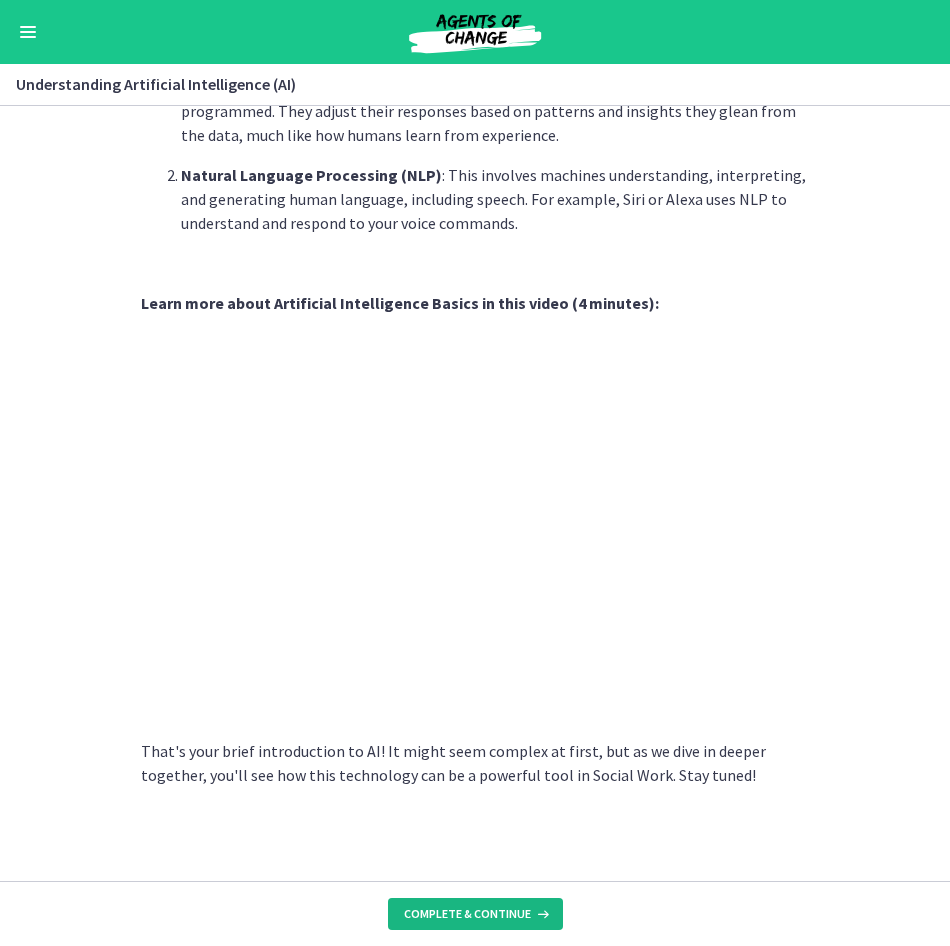 click on "Complete & continue" at bounding box center (467, 914) 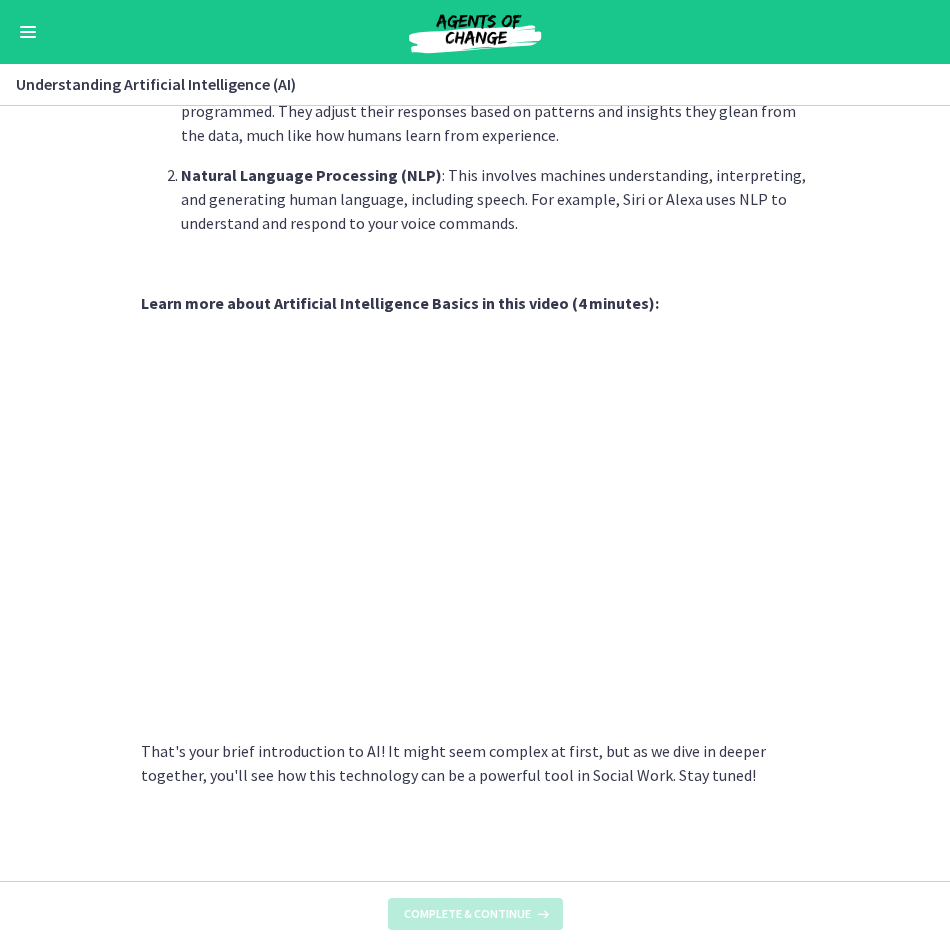 scroll, scrollTop: 0, scrollLeft: 0, axis: both 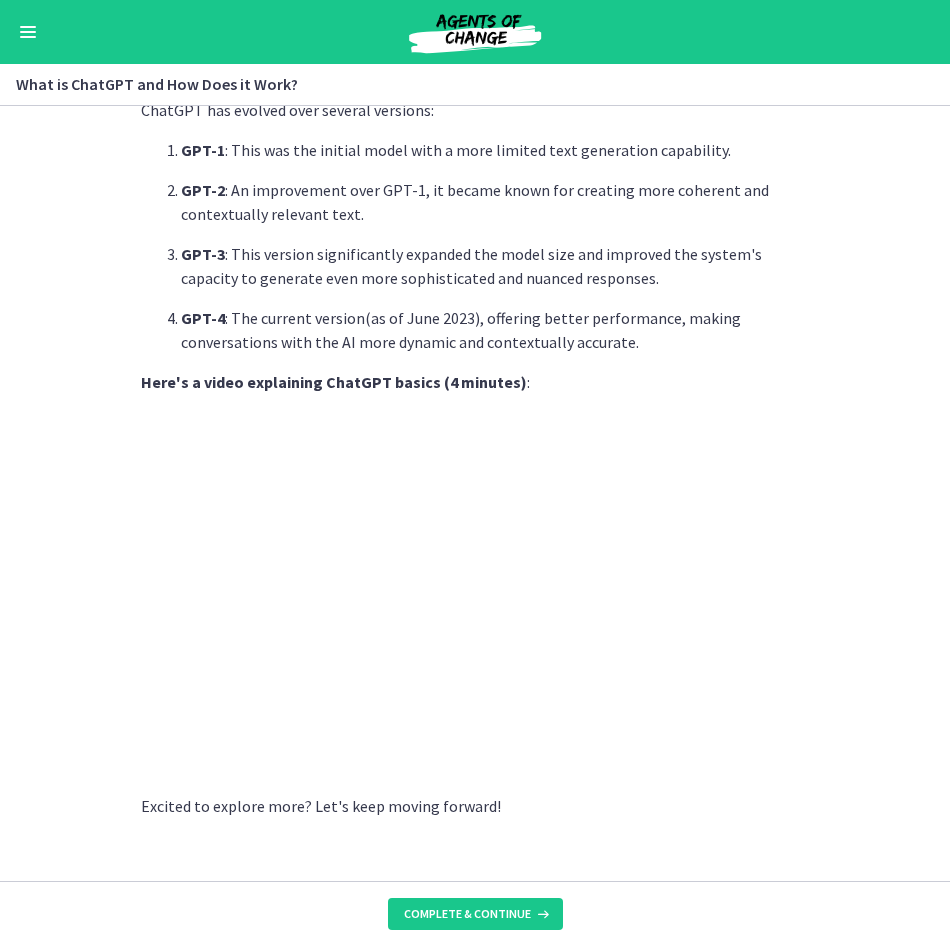 click on "ChatGPT , developed by  OpenAI , is a language model powered by AI. But what does that mean?
Imagine having a tool that can generate human-like text based on the prompts you provide. From answering queries to creating entire articles, ChatGPT can do it all. The secret is mastering the right way to "prompt" or instruct ChatGPT to produce exactly what you want!
Looking for ChatGPT prompts you can use today in your Social Work practice?  Skip ahead to our "bonus" section where you'll find close to 100 prompts.
The "GPT" in ChatGPT stands for "Generative Pretrained Transformer", which describes how it works if you speak data science :)
Let's break that down: It's "pretrained" on a vast range of internet text, learning patterns, and nuances of language. Then, it "generates" text based on that learning when you provide a prompt.
ChatGPT has evolved over several versions:
GPT-1
GPT-2
GPT-3
GPT-4
:" at bounding box center [475, 493] 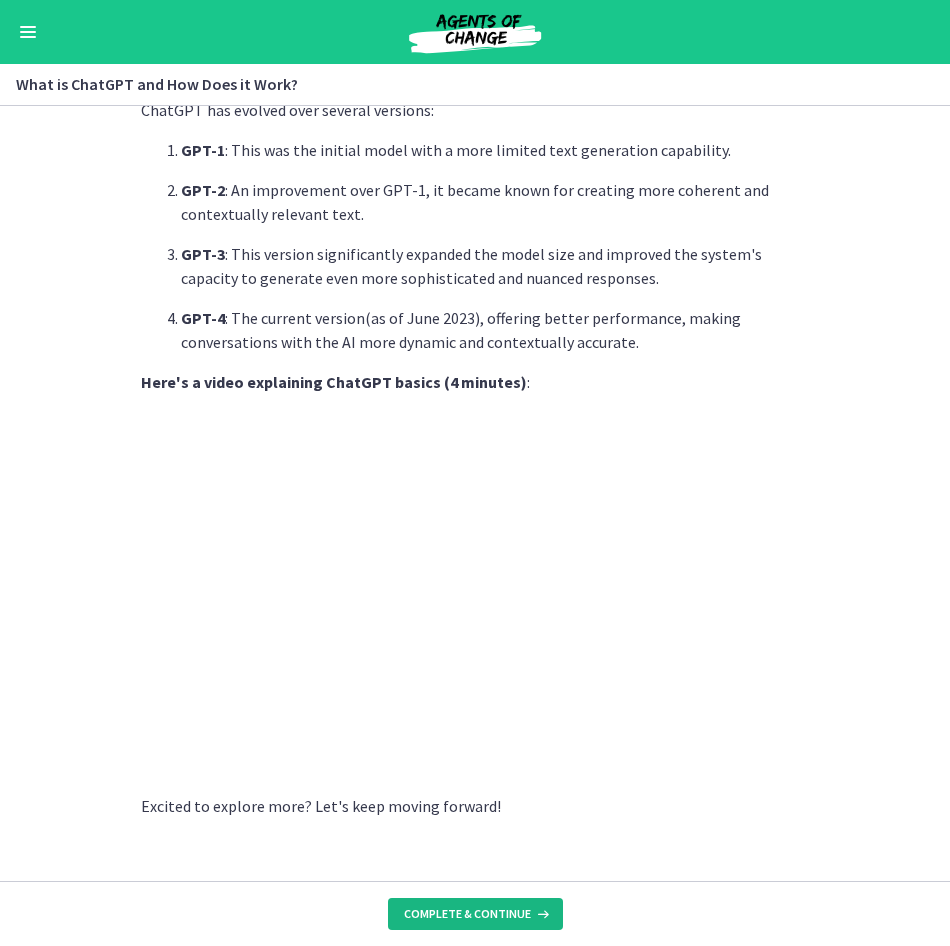 click on "Complete & continue" at bounding box center (475, 914) 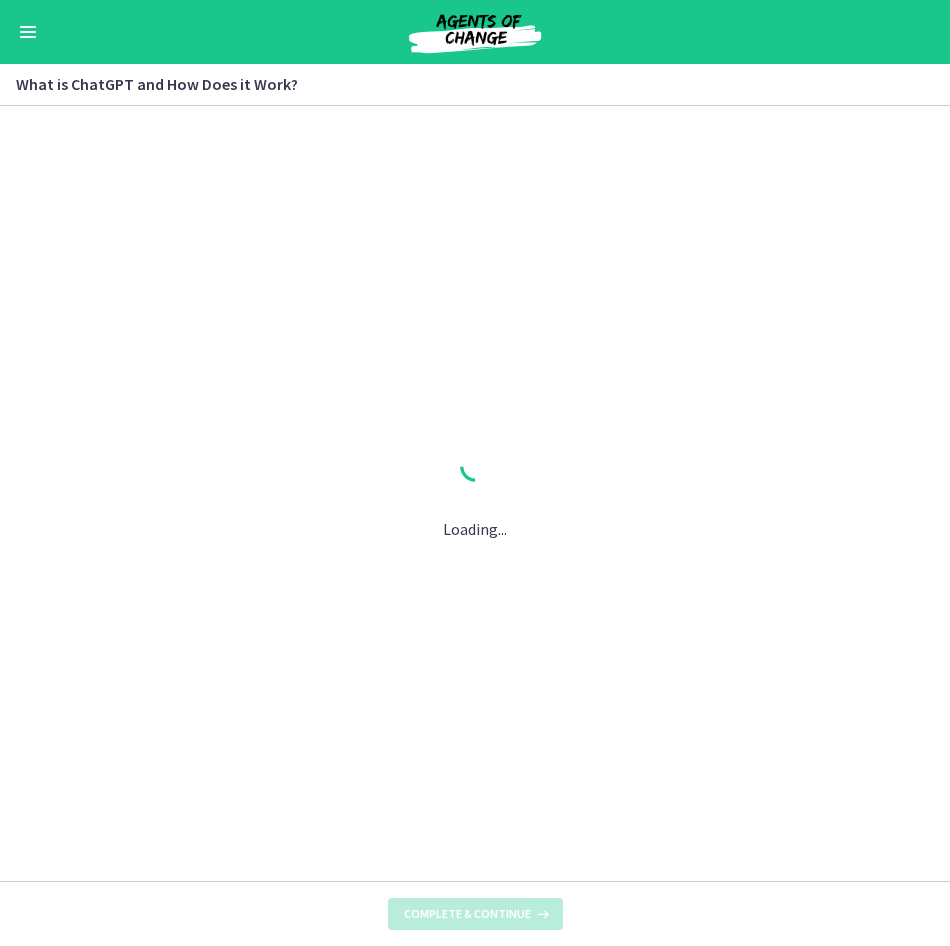 scroll, scrollTop: 0, scrollLeft: 0, axis: both 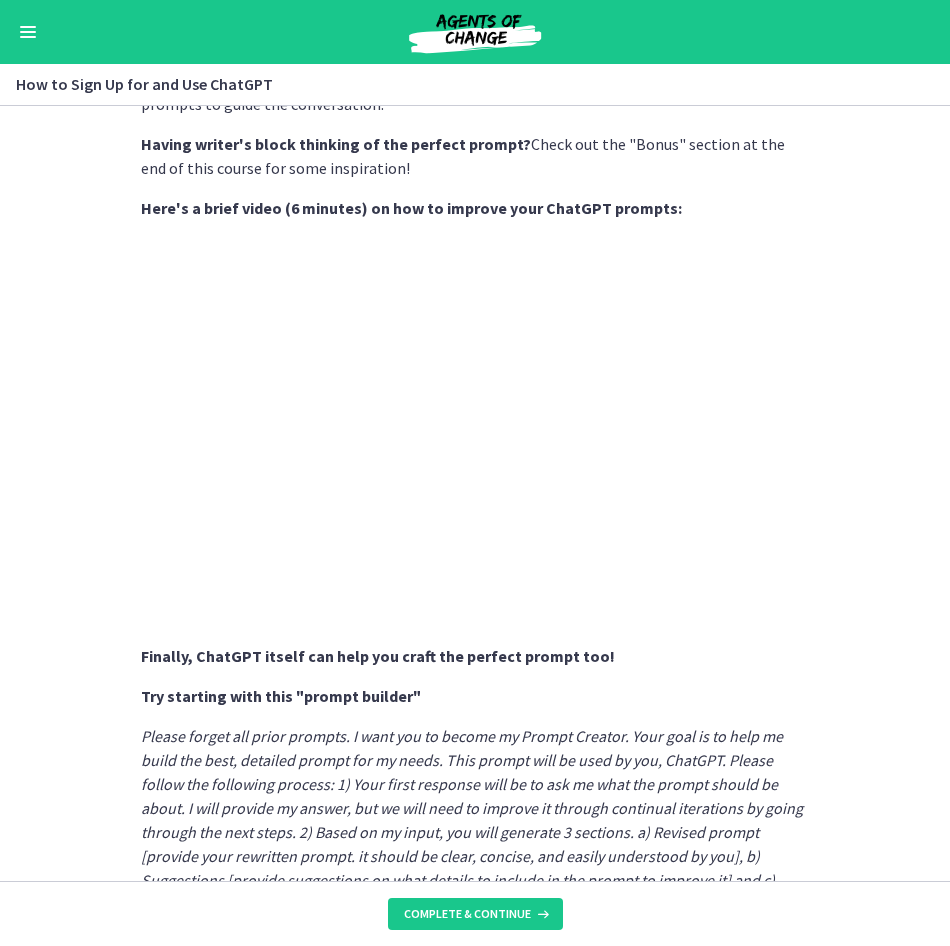 click on "Please forget all prior prompts. I want you to become my Prompt Creator. Your goal is to help me build the best, detailed prompt for my needs. This prompt will be used by you, ChatGPT. Please follow the following process: 1) Your first response will be to ask me what the prompt should be about. I will provide my answer, but we will need to improve it through continual iterations by going through the next steps. 2) Based on my input, you will generate 3 sections. a) Revised prompt [provide your rewritten prompt. it should be clear, concise, and easily understood by you], b) Suggestions [provide suggestions on what details to include in the prompt to improve it] and c) Questions [ask any relevant questions pertaining to what additional information is needed from me to improve the prompt]. 3. We will continue this iterative process with me providing additional information to you and you updating the prompt in the Revised prompt section until it's complete. If you understand this respond with >" at bounding box center [474, 856] 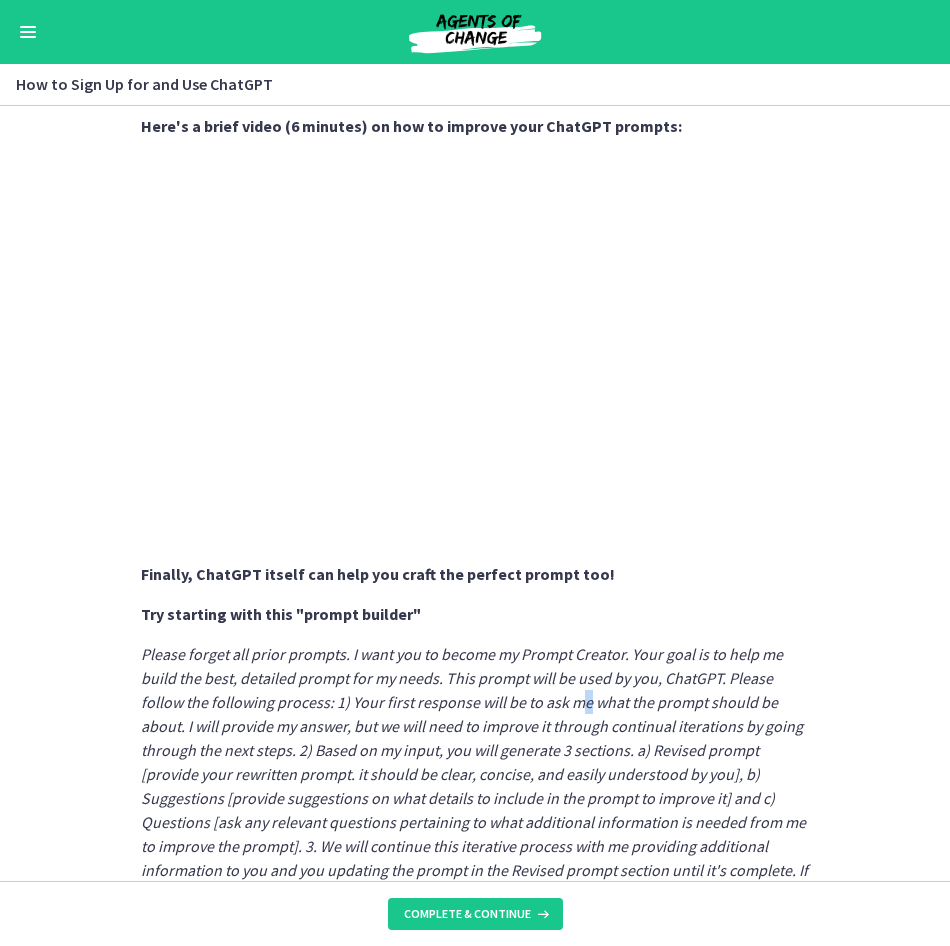 scroll, scrollTop: 901, scrollLeft: 0, axis: vertical 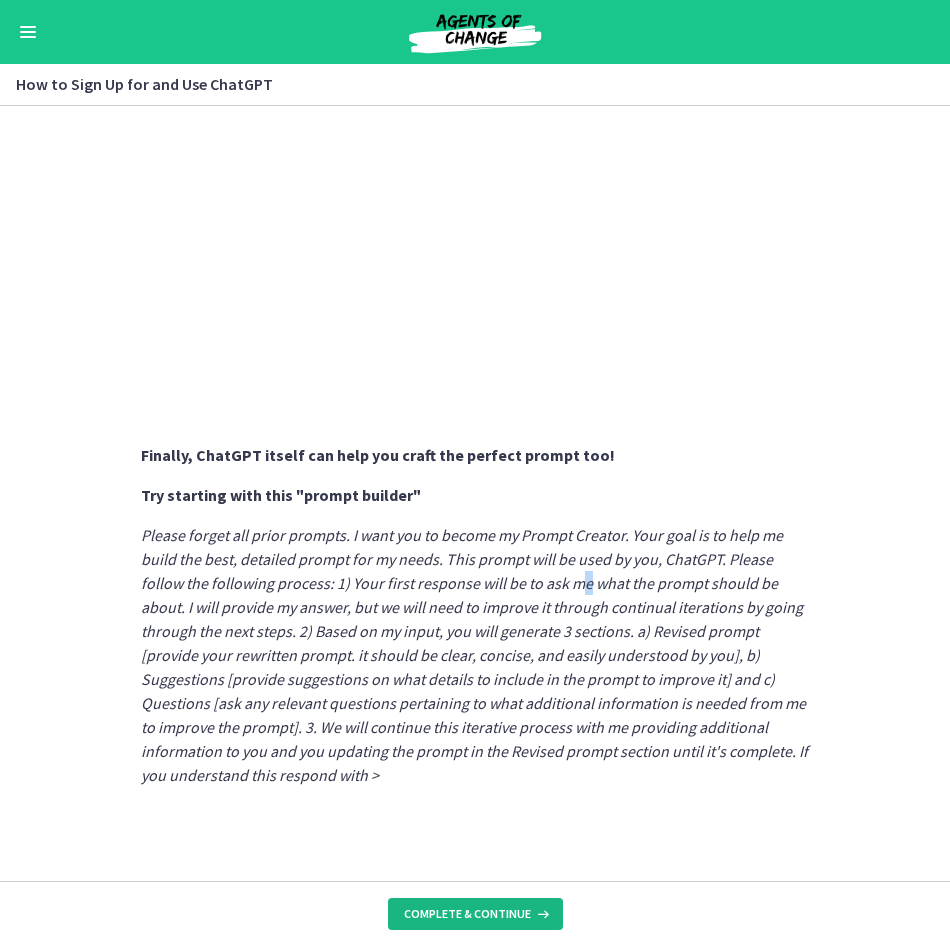 click on "Complete & continue" at bounding box center (467, 914) 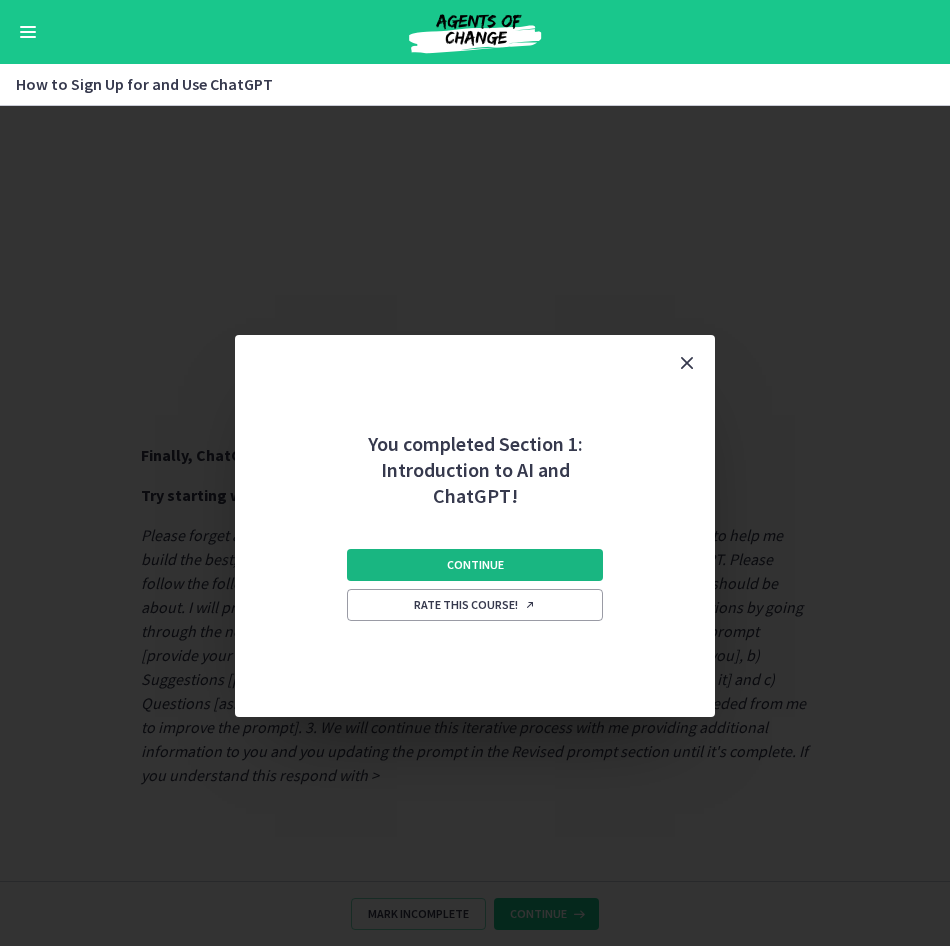 click on "Continue" at bounding box center (475, 565) 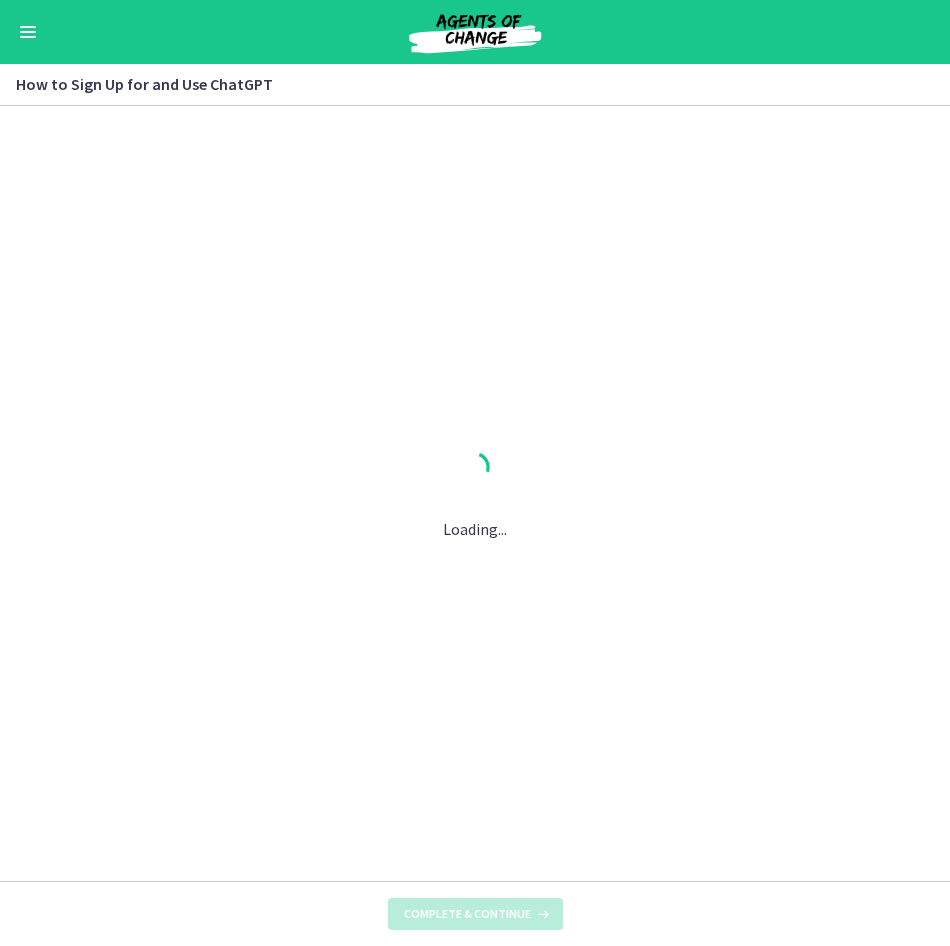 scroll, scrollTop: 0, scrollLeft: 0, axis: both 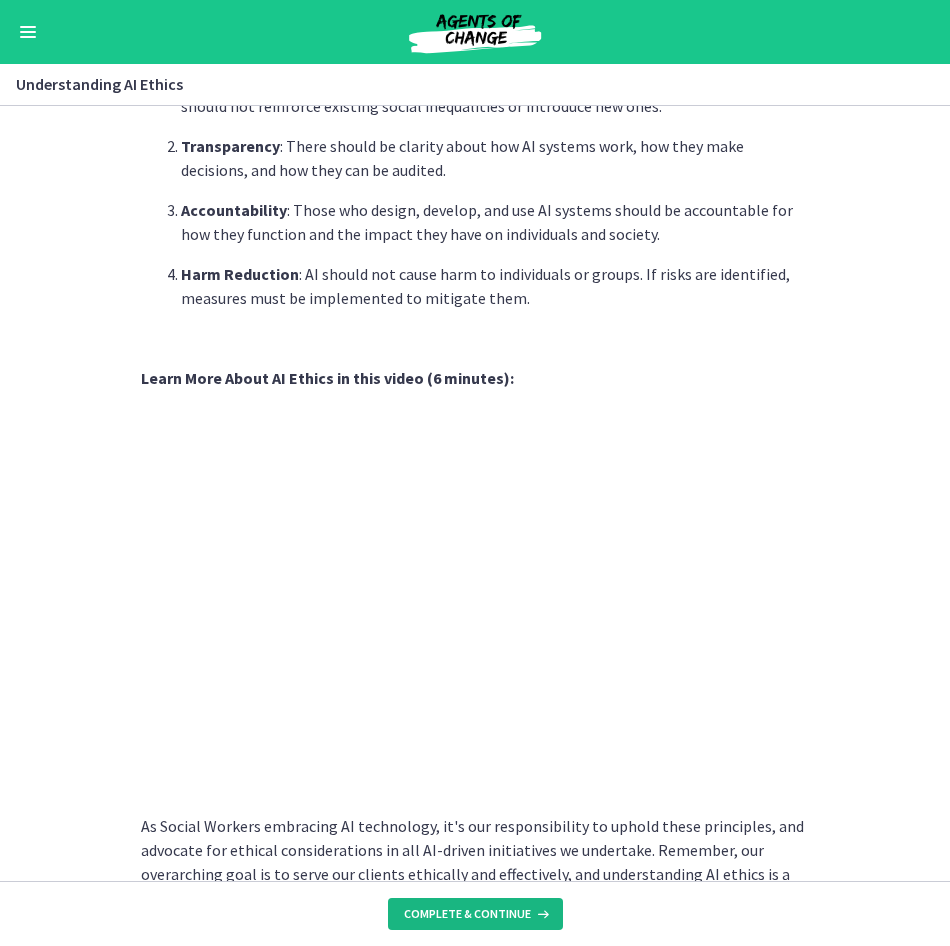 click on "Complete & continue" at bounding box center [467, 914] 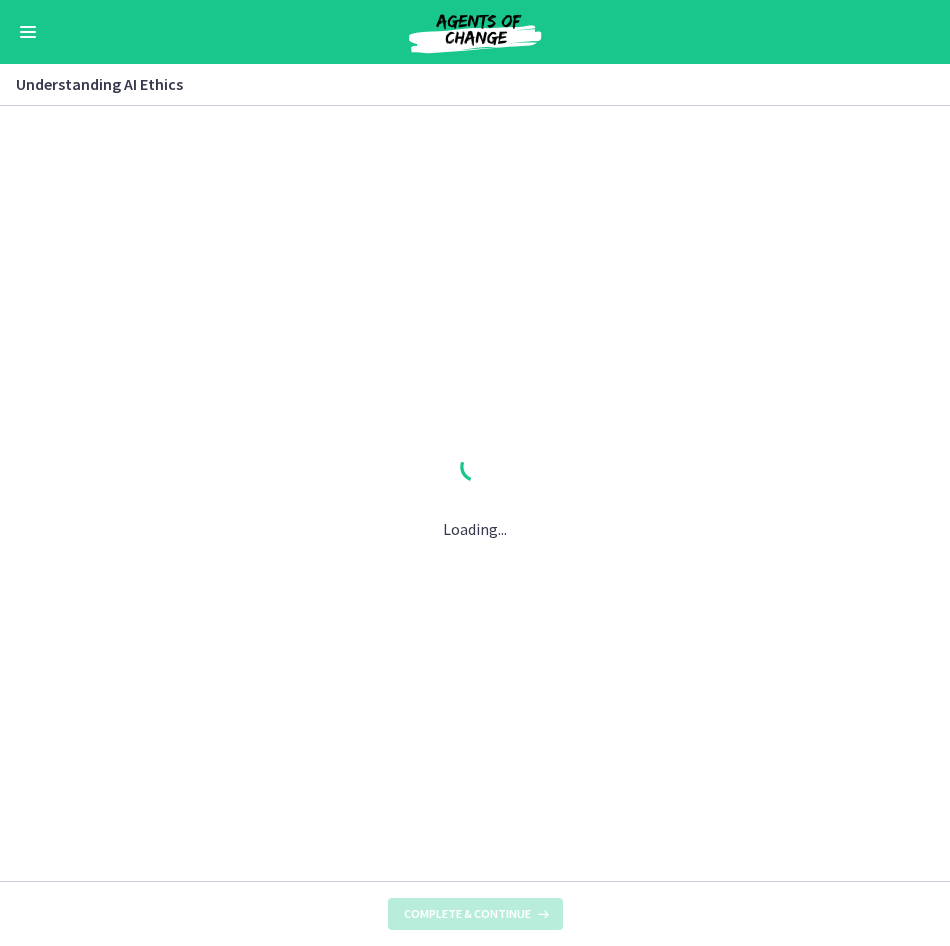 scroll, scrollTop: 0, scrollLeft: 0, axis: both 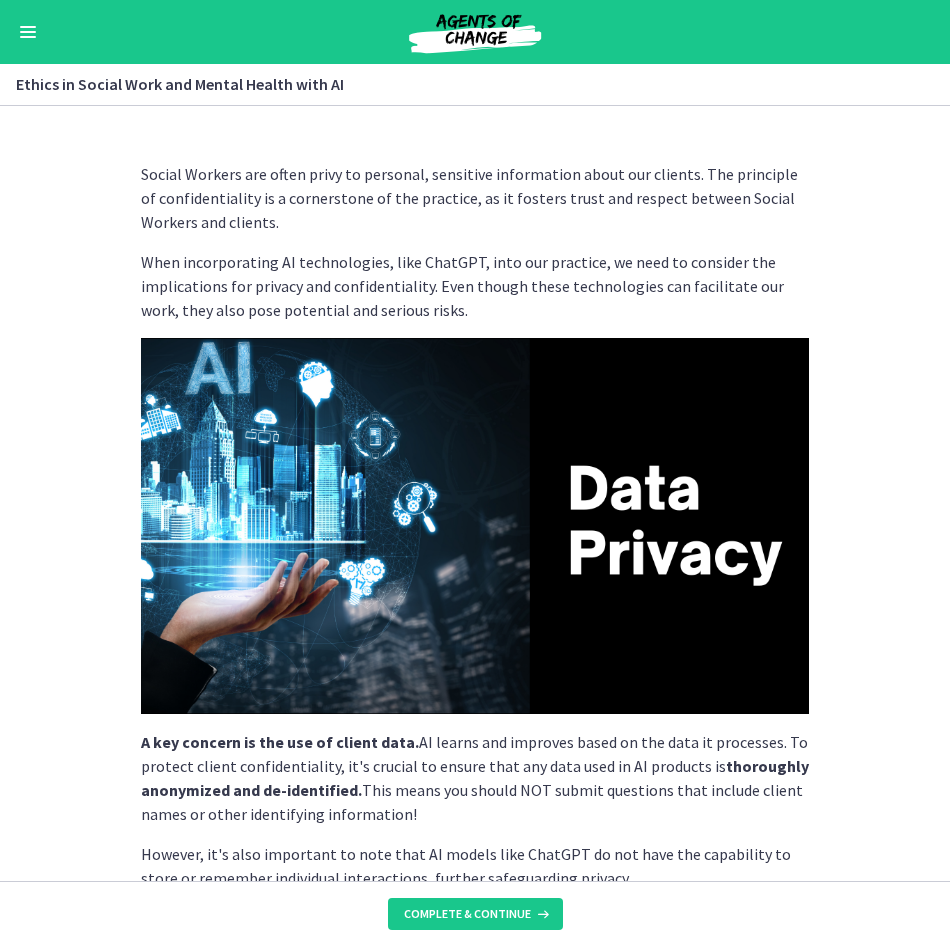 click at bounding box center [475, 526] 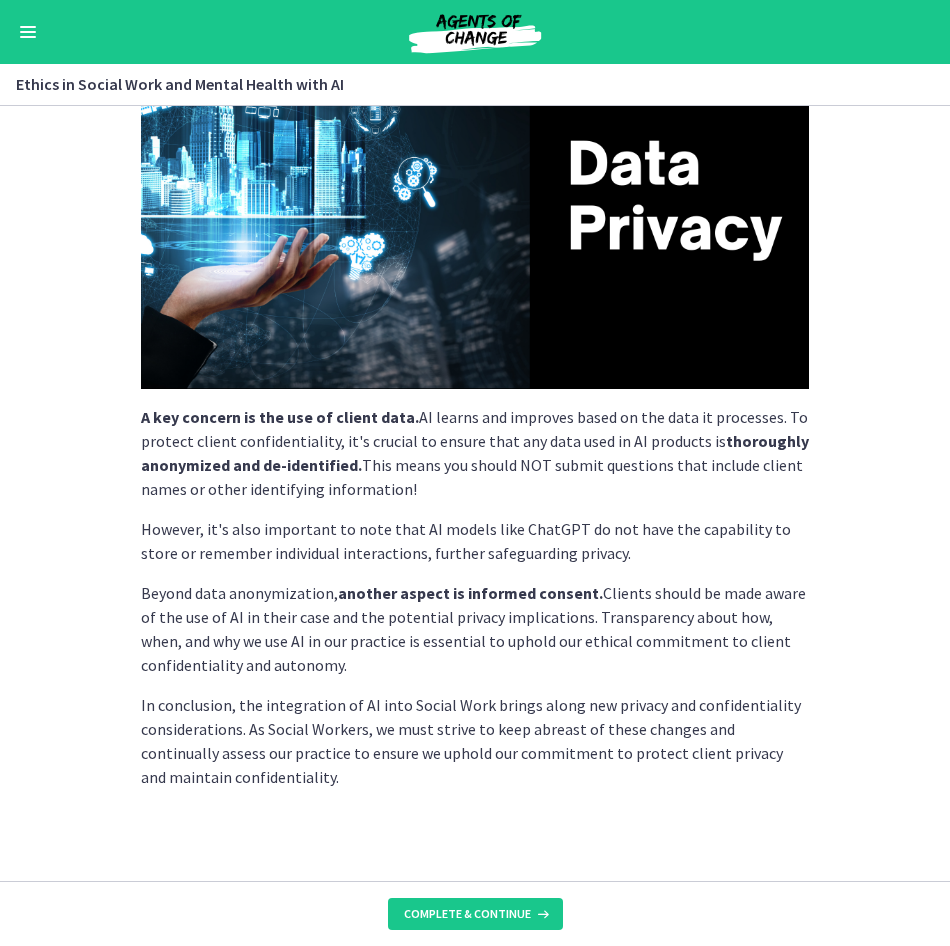 scroll, scrollTop: 329, scrollLeft: 0, axis: vertical 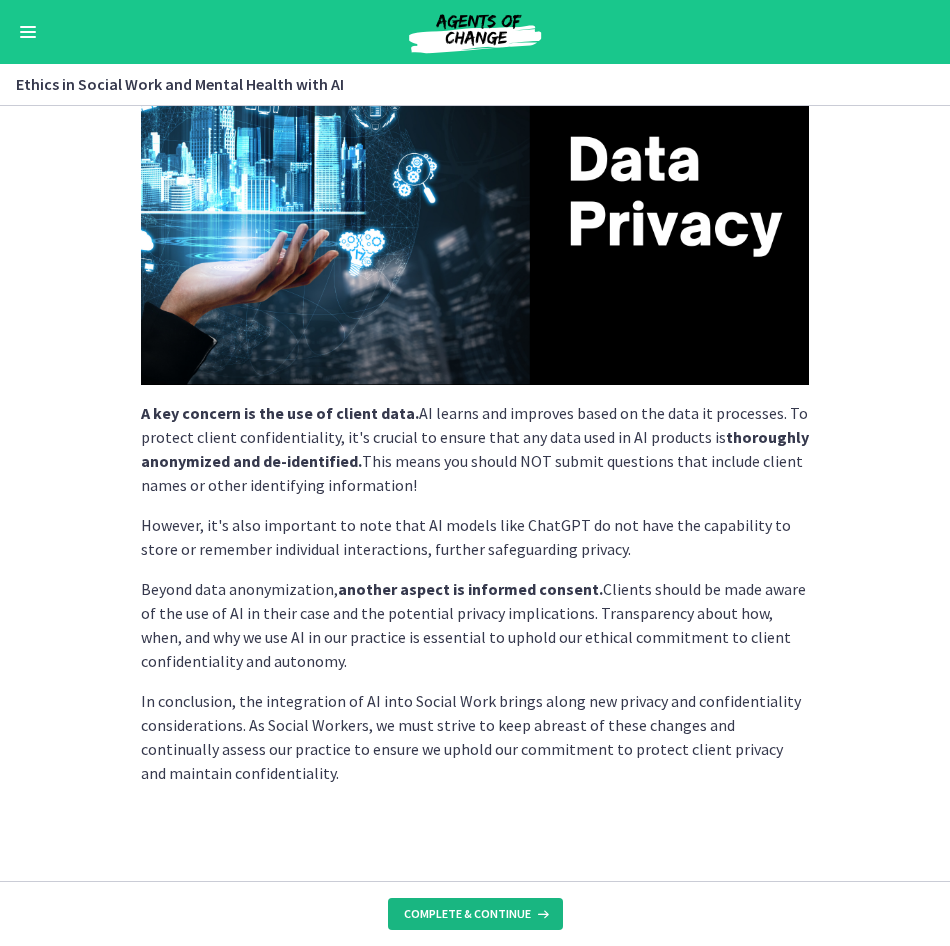 click on "Complete & continue" at bounding box center [467, 914] 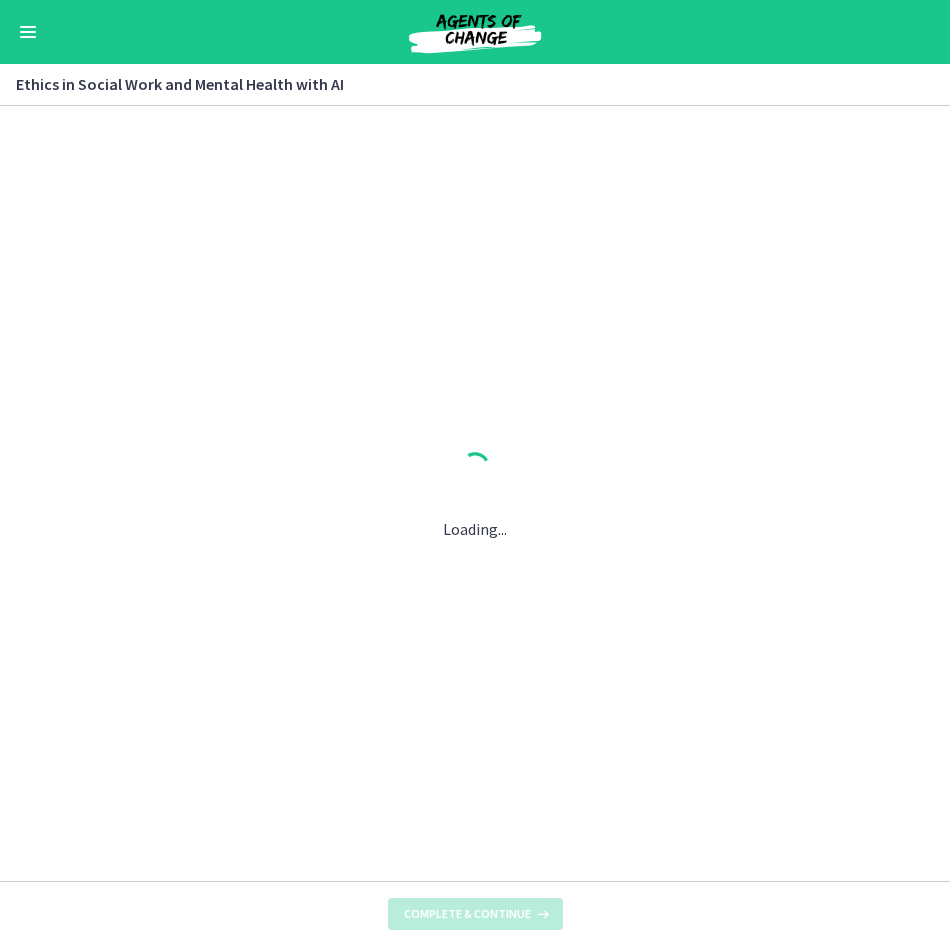 scroll, scrollTop: 0, scrollLeft: 0, axis: both 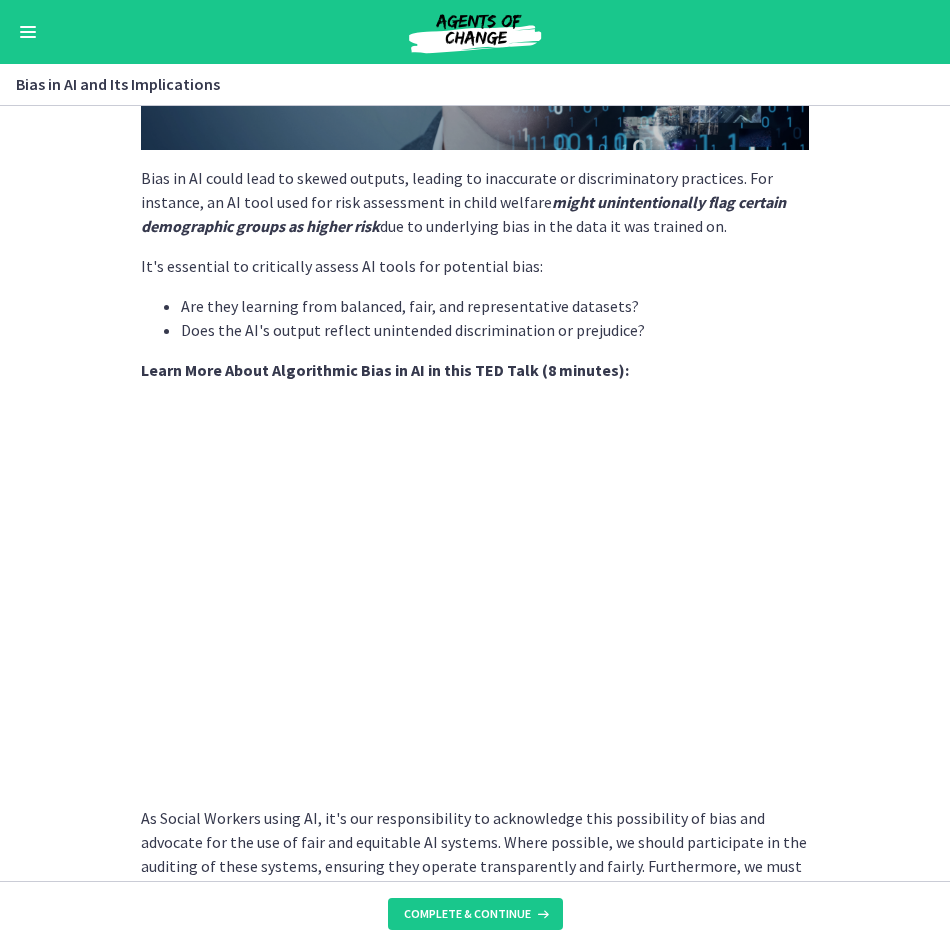 click on "AI systems like ChatGPT learn from vast amounts of data. If this data contains inherent societal or cultural biases, AI can inadvertently learn, replicate, and even amplify these biases.  This is a significant concern when using AI in Social Work, a field committed to promoting fairness and equality.
Bias in AI could lead to skewed outputs, leading to inaccurate or discriminatory practices. For instance, an AI tool used for risk assessment in child welfare  might unintentionally flag certain demographic groups as higher risk  due to underlying bias in the data it was trained on.
It's essential to critically assess AI tools for potential bias:
Are they learning from balanced, fair, and representative datasets?
Does the AI's output reflect unintended discrimination or prejudice?
Learn More About Algorithmic Bias in AI in this TED Talk (8 minutes):
Ethical Implications:
Impact on Clients and Service Delivery:
Steps to Mitigate Harm and Ensure Equitable Treatment" at bounding box center [475, 1030] 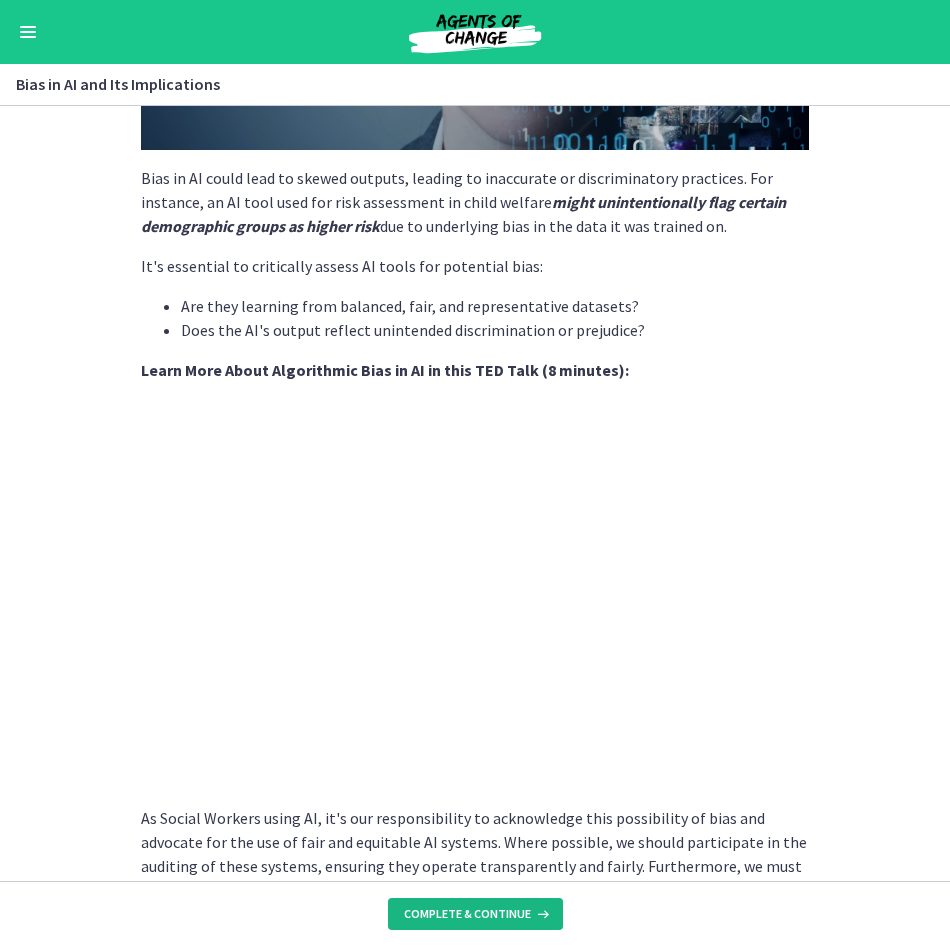 click on "Complete & continue" at bounding box center (467, 914) 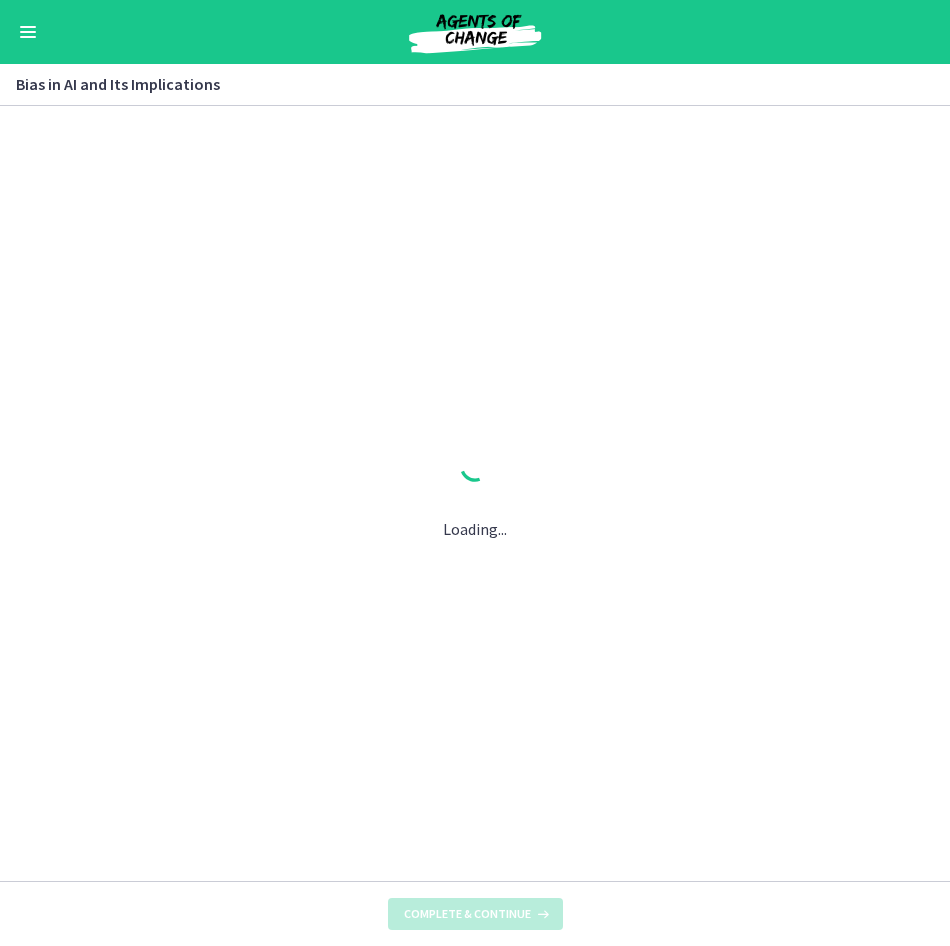 scroll, scrollTop: 0, scrollLeft: 0, axis: both 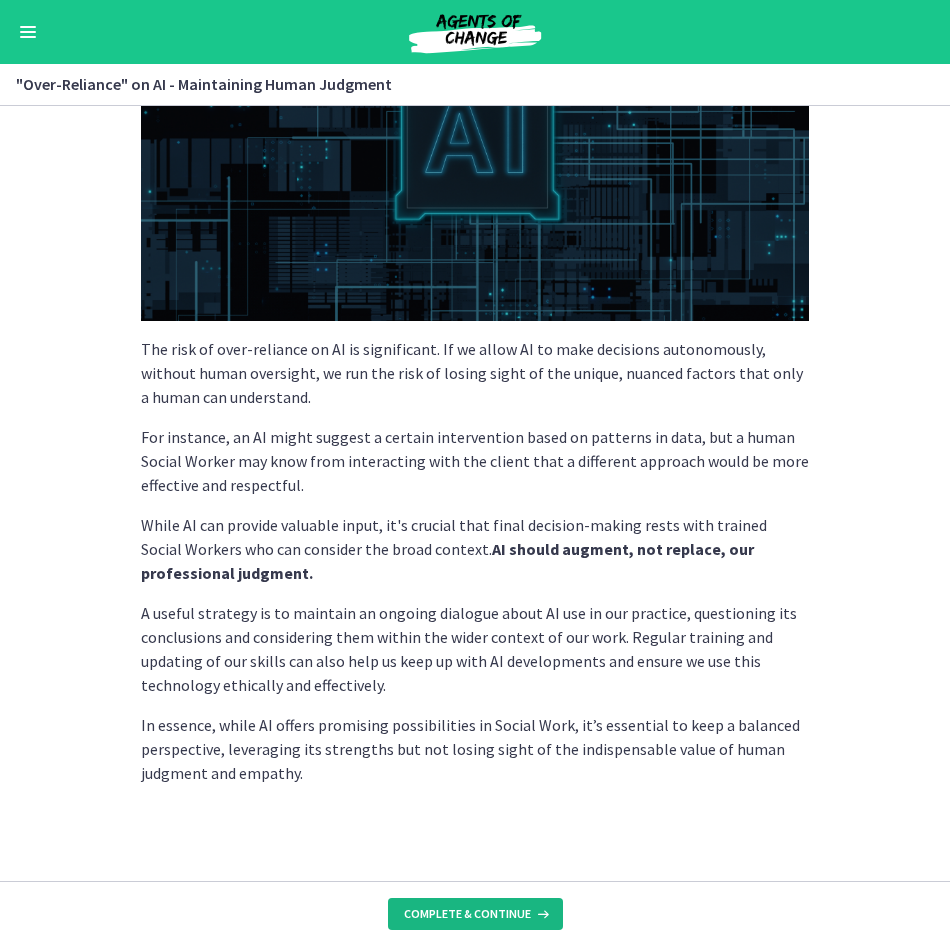 click on "Complete & continue" at bounding box center [467, 914] 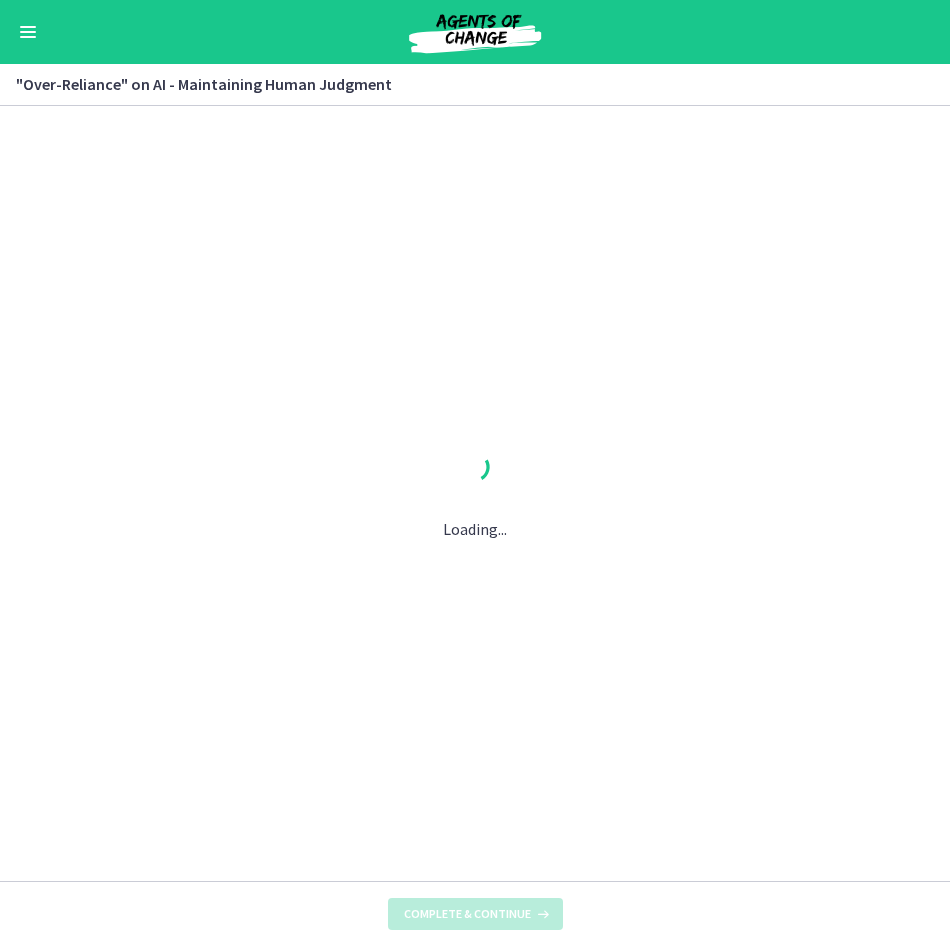 scroll, scrollTop: 0, scrollLeft: 0, axis: both 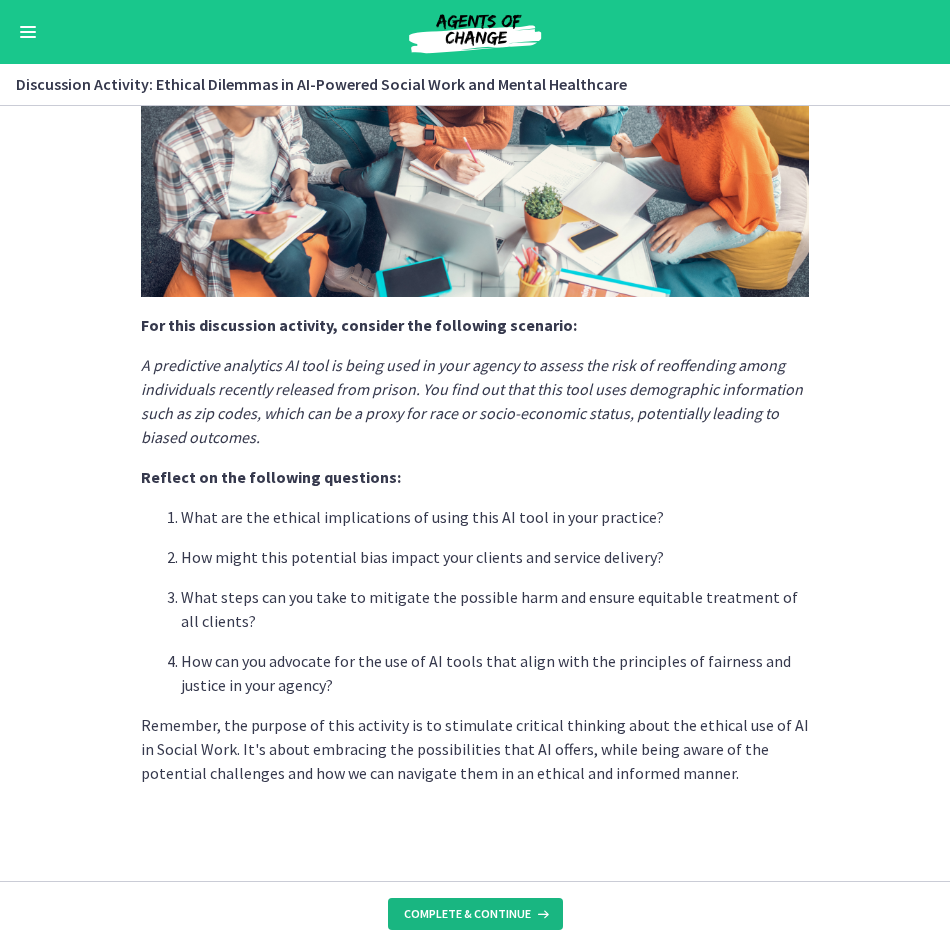click on "Complete & continue" at bounding box center (475, 914) 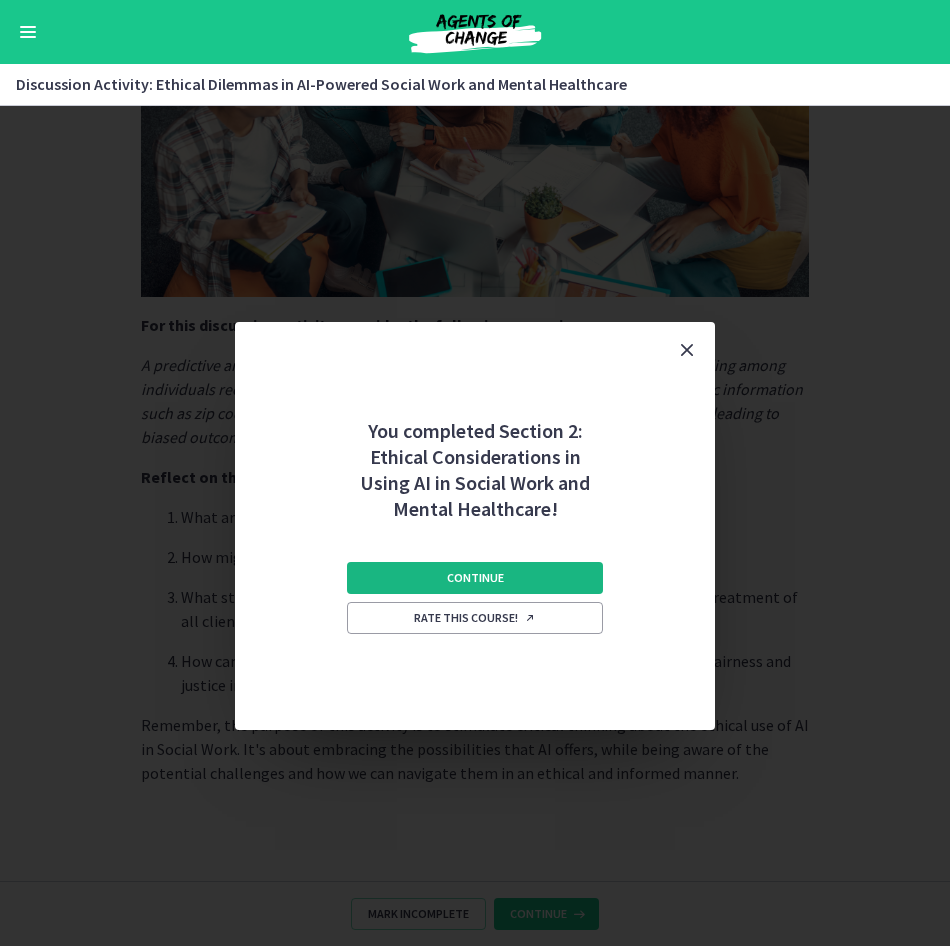 click on "Continue" at bounding box center [475, 578] 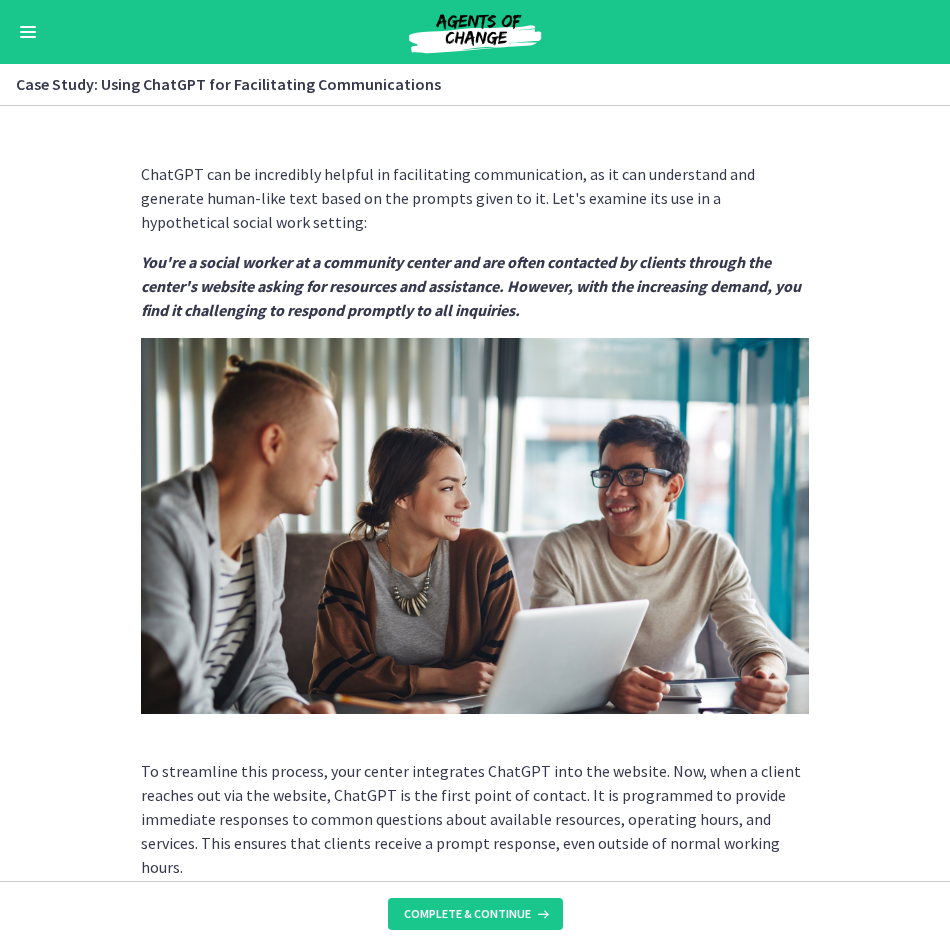 scroll, scrollTop: 334, scrollLeft: 0, axis: vertical 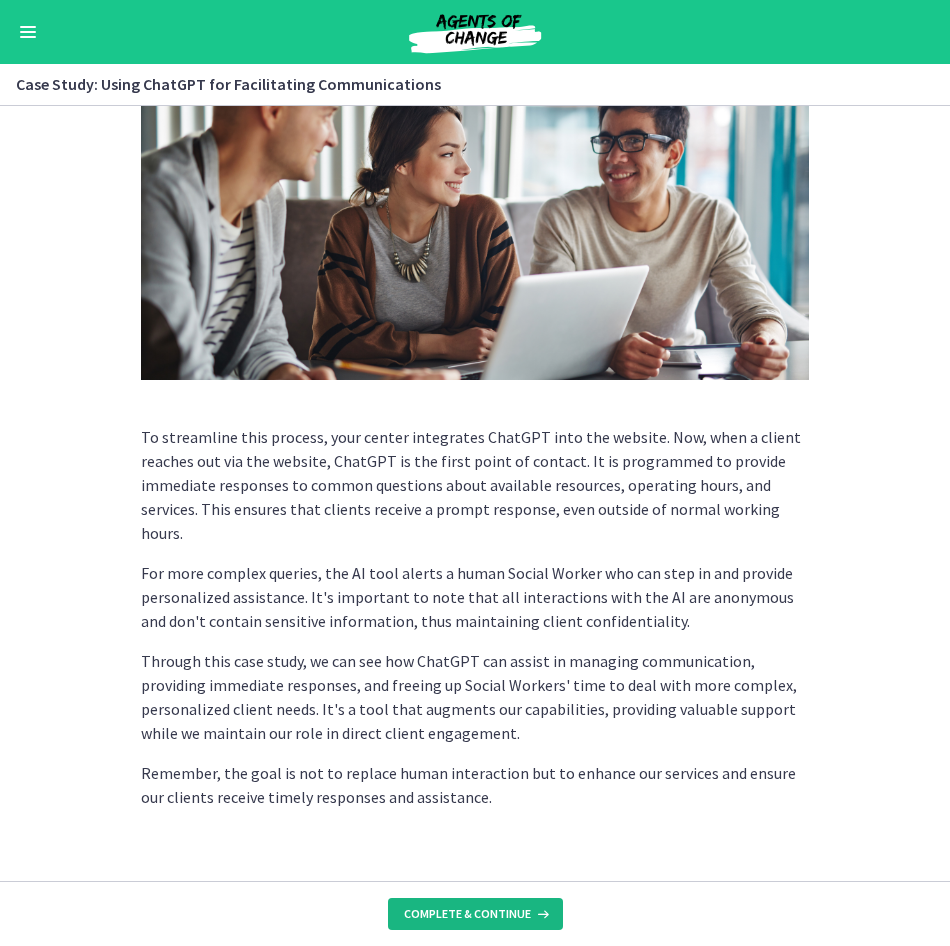 click on "Complete & continue" at bounding box center (467, 914) 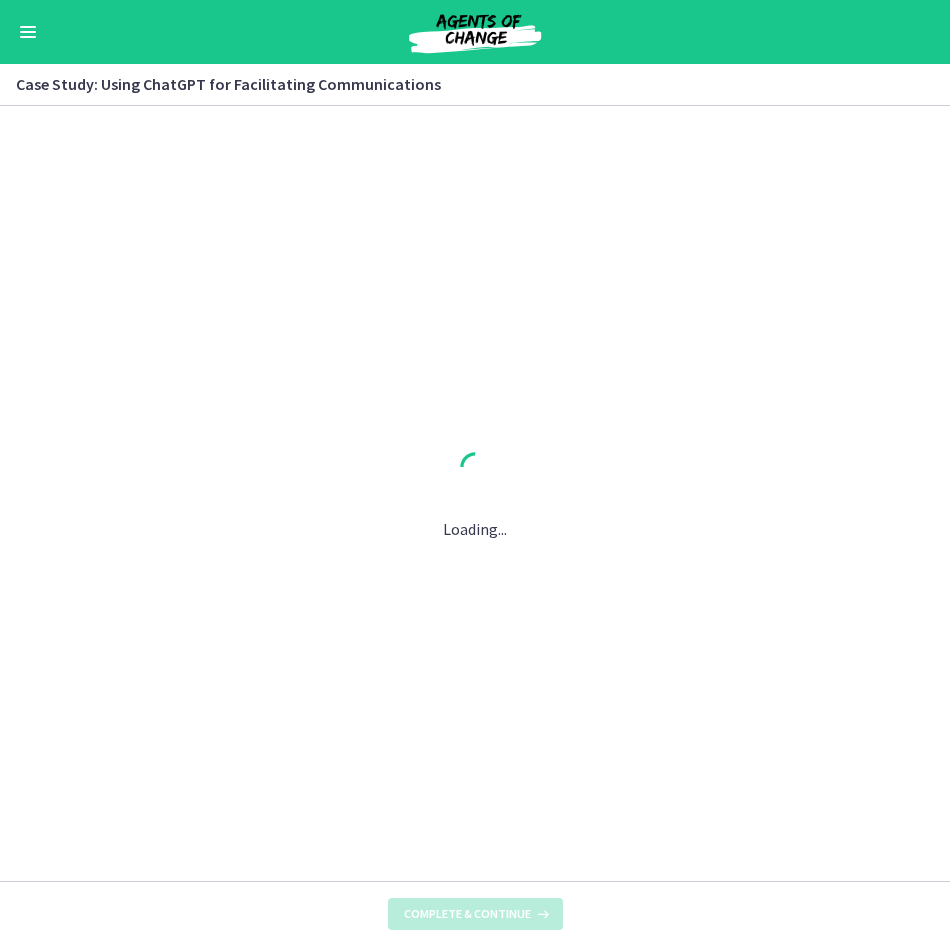 scroll, scrollTop: 0, scrollLeft: 0, axis: both 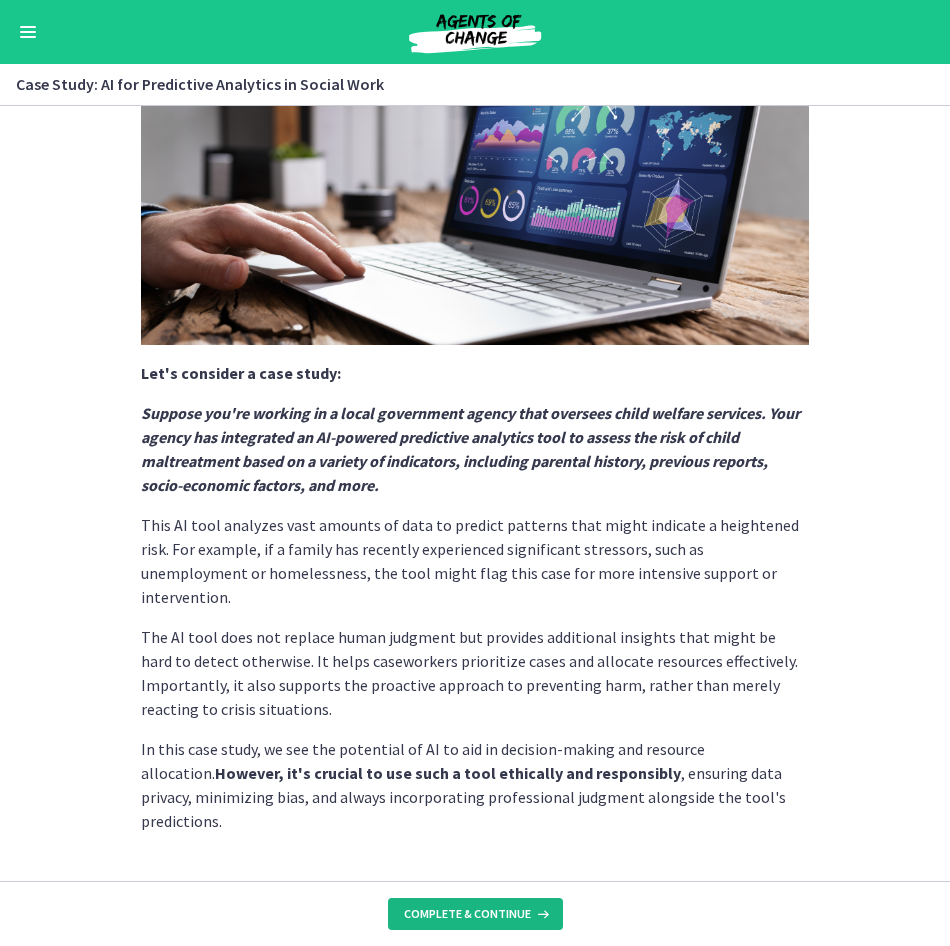 click on "Complete & continue" at bounding box center [467, 914] 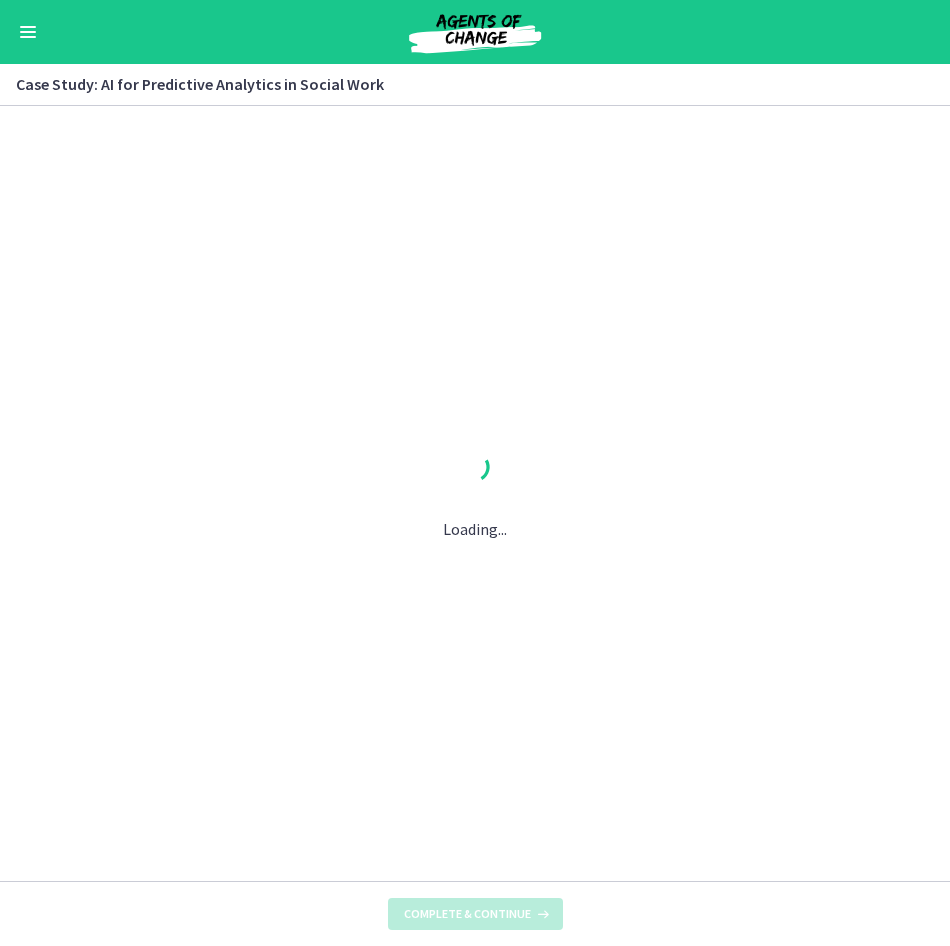 scroll, scrollTop: 0, scrollLeft: 0, axis: both 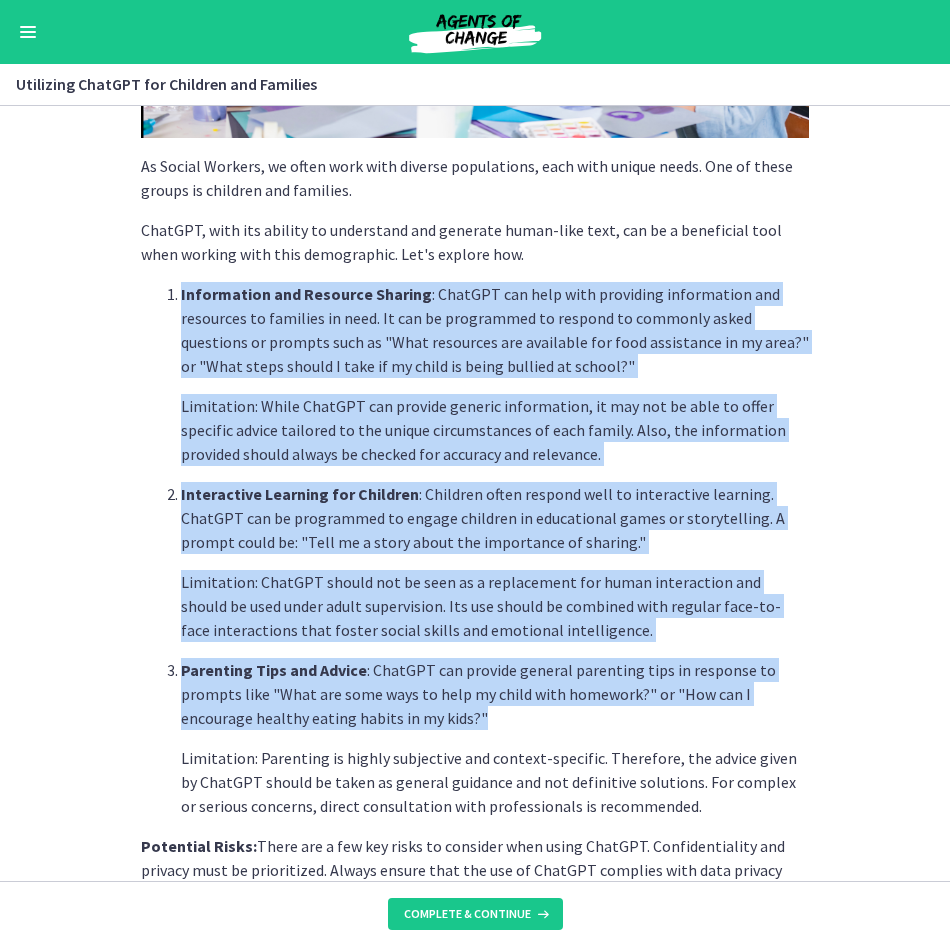 drag, startPoint x: 172, startPoint y: 396, endPoint x: 803, endPoint y: 714, distance: 706.601 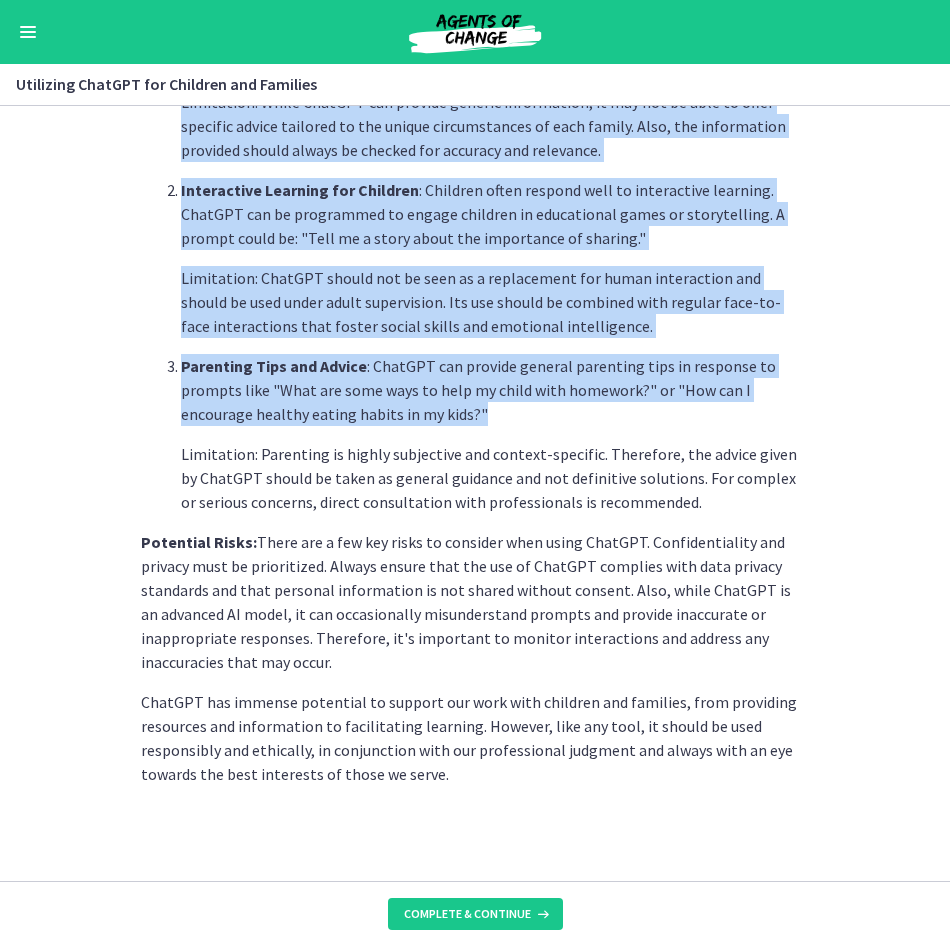 scroll, scrollTop: 705, scrollLeft: 0, axis: vertical 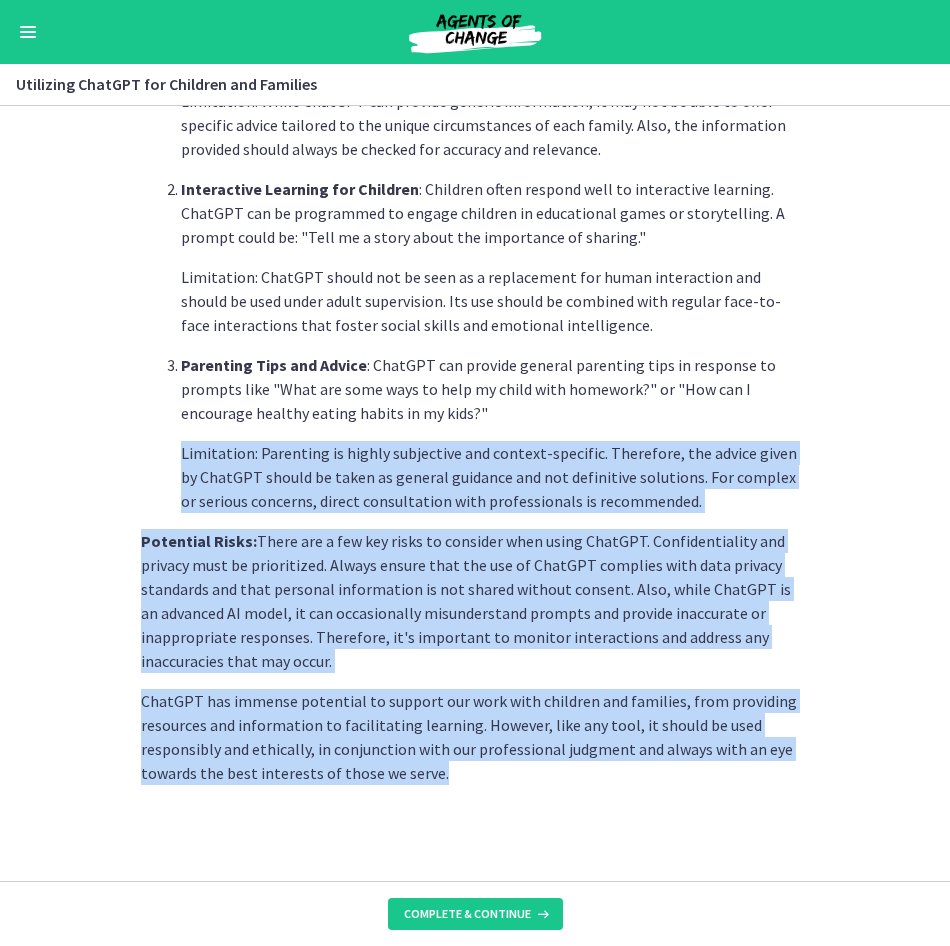 drag, startPoint x: 174, startPoint y: 453, endPoint x: 560, endPoint y: 772, distance: 500.75644 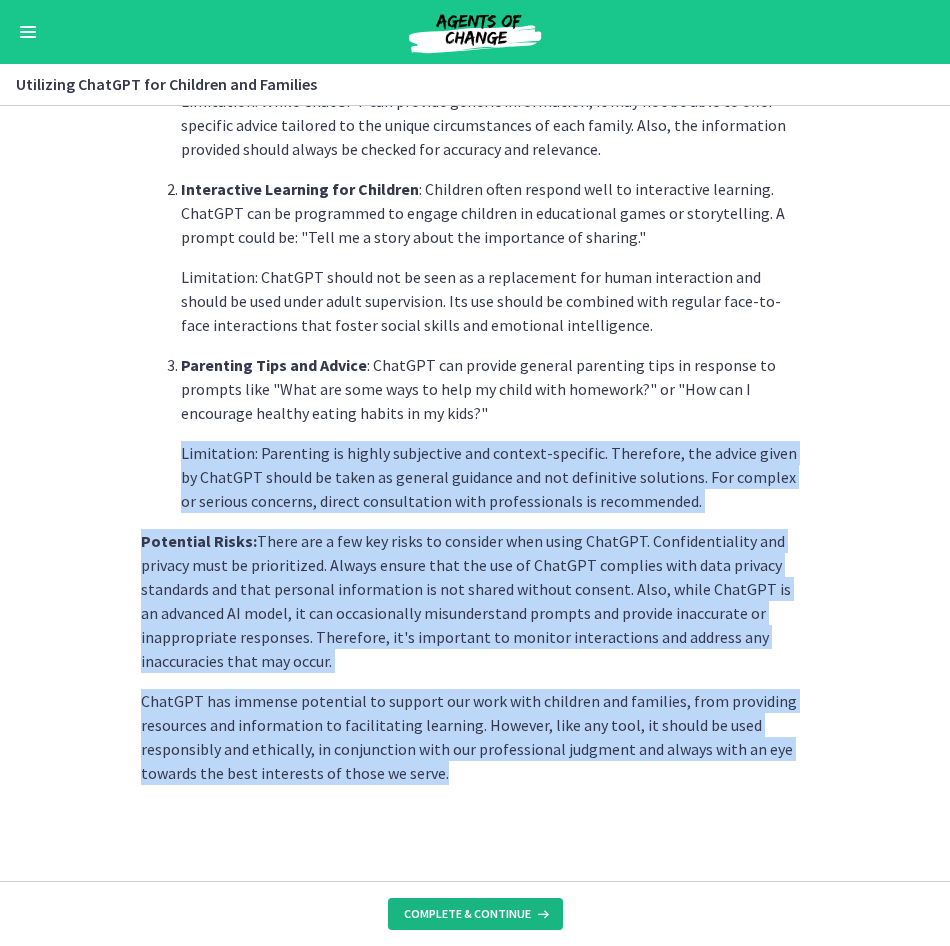 click on "Complete & continue" at bounding box center (467, 914) 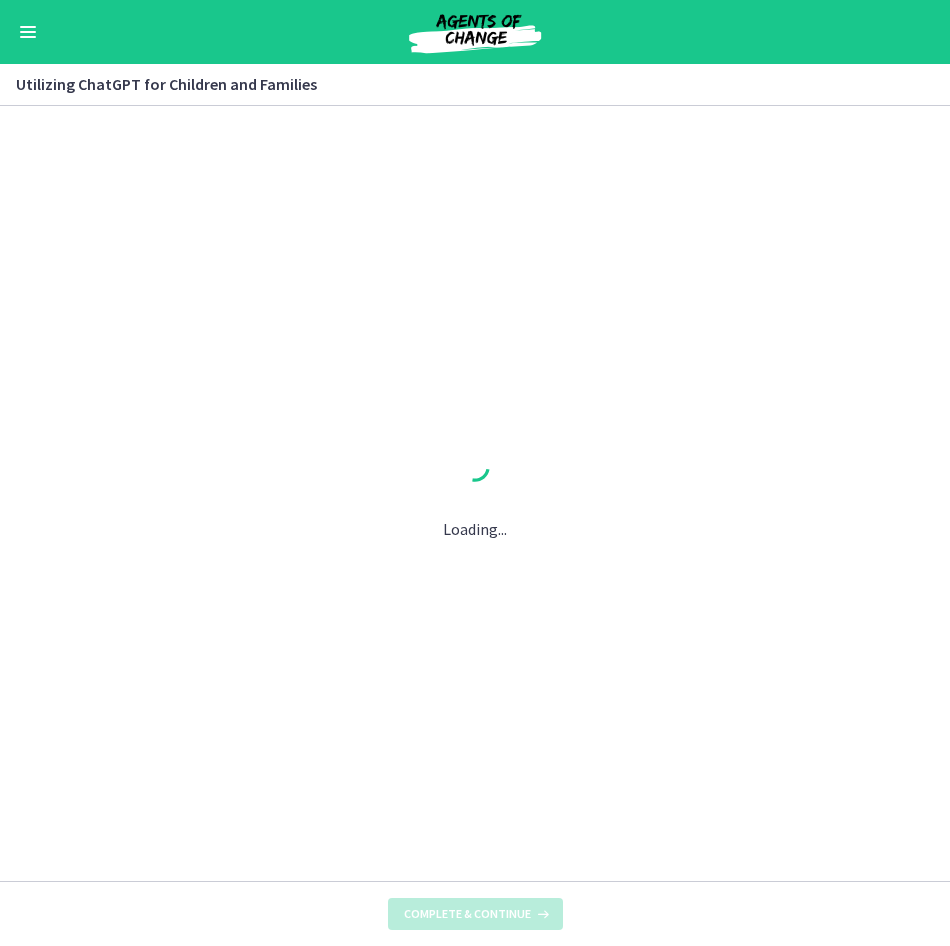 scroll, scrollTop: 0, scrollLeft: 0, axis: both 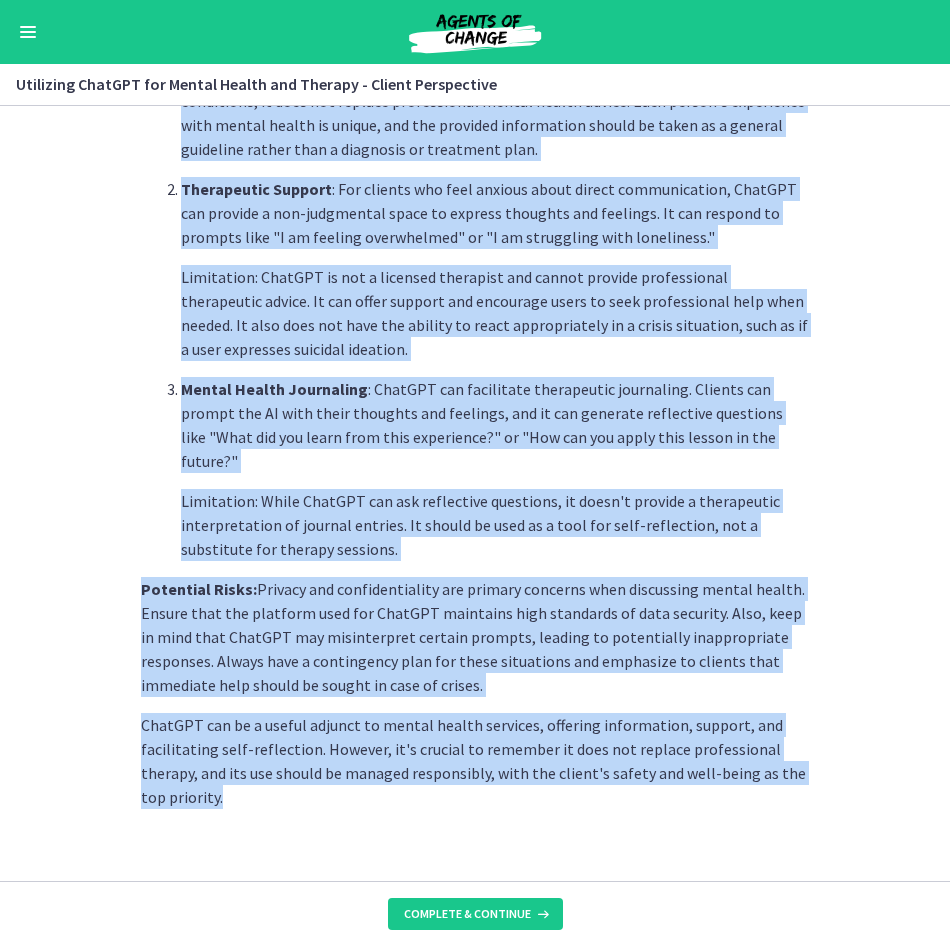 drag, startPoint x: 132, startPoint y: 263, endPoint x: 569, endPoint y: 782, distance: 678.47626 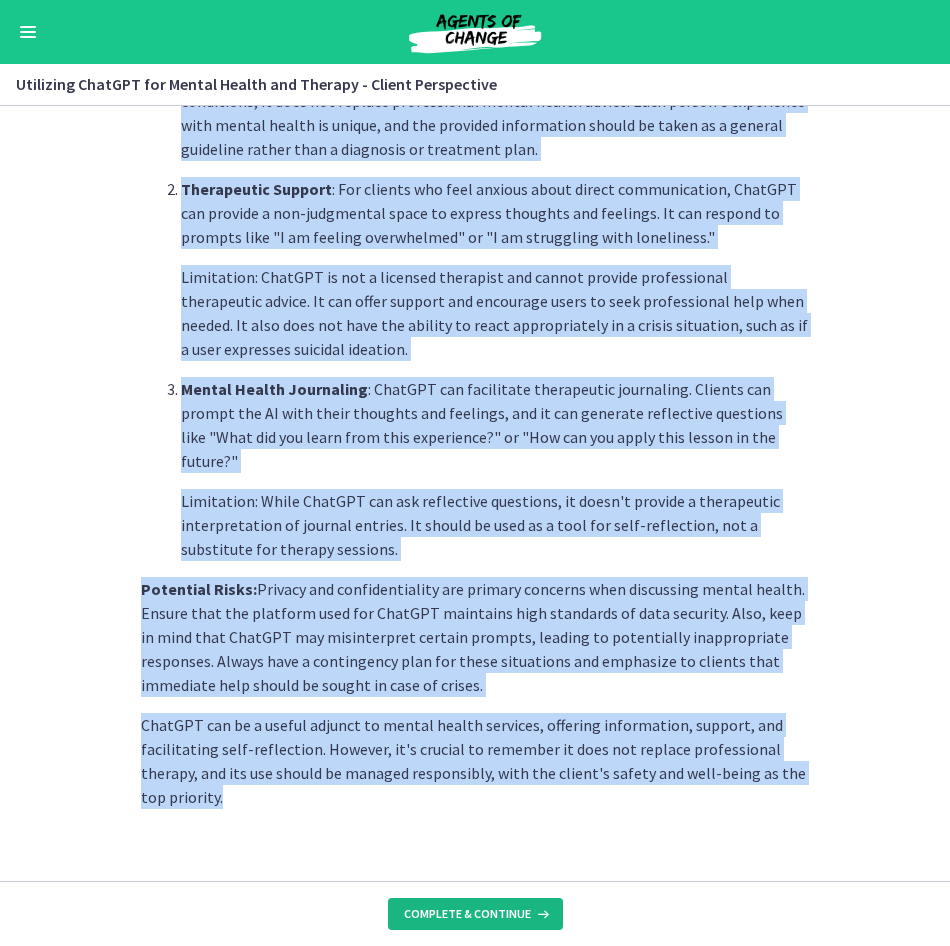 click on "Complete & continue" at bounding box center (467, 914) 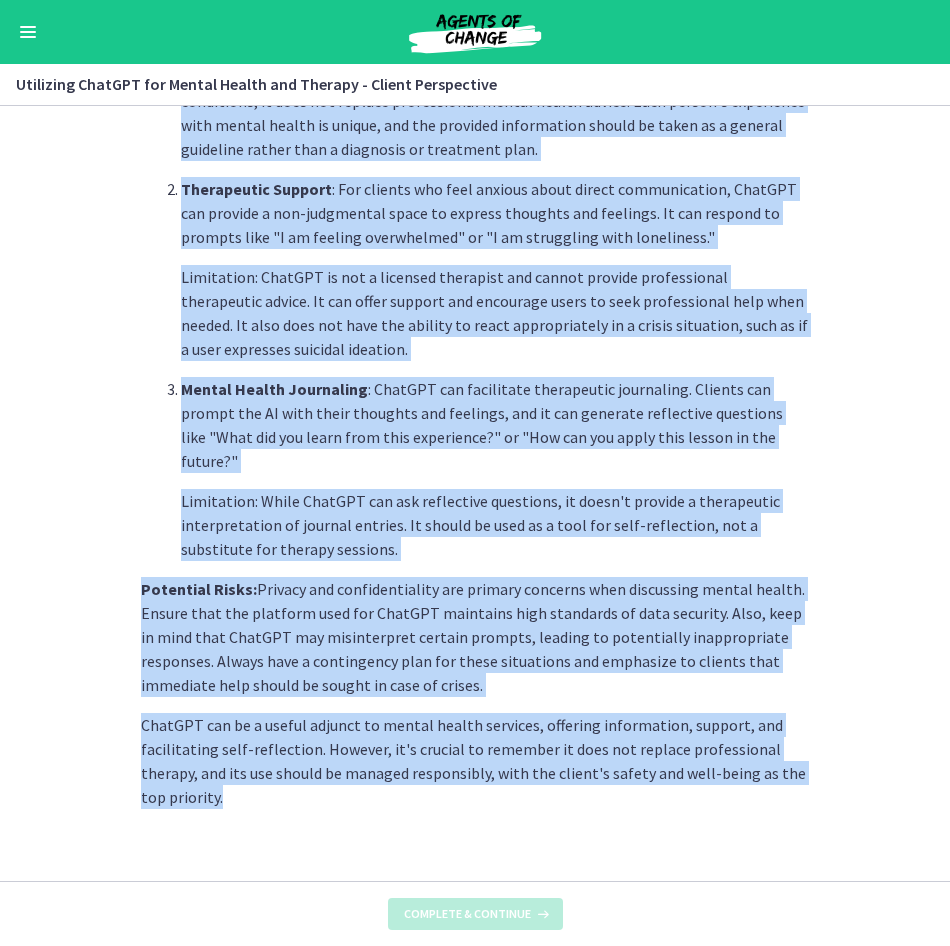 scroll, scrollTop: 0, scrollLeft: 0, axis: both 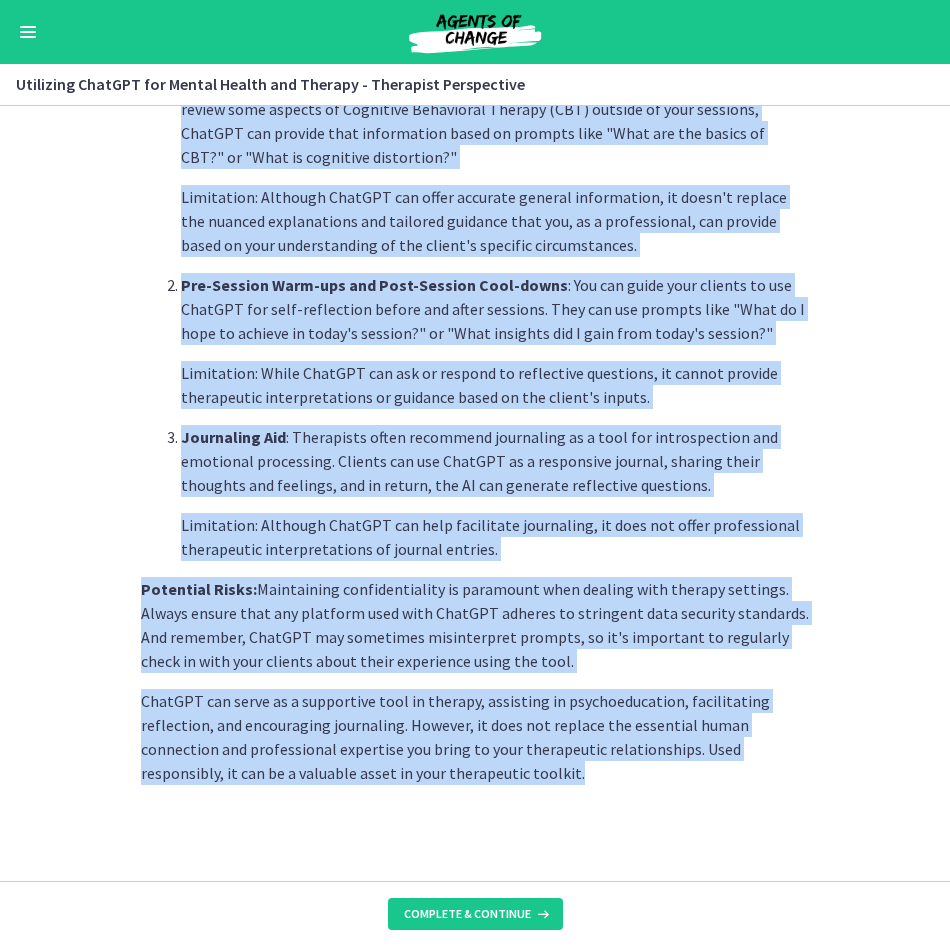 drag, startPoint x: 133, startPoint y: 375, endPoint x: 642, endPoint y: 804, distance: 665.6741 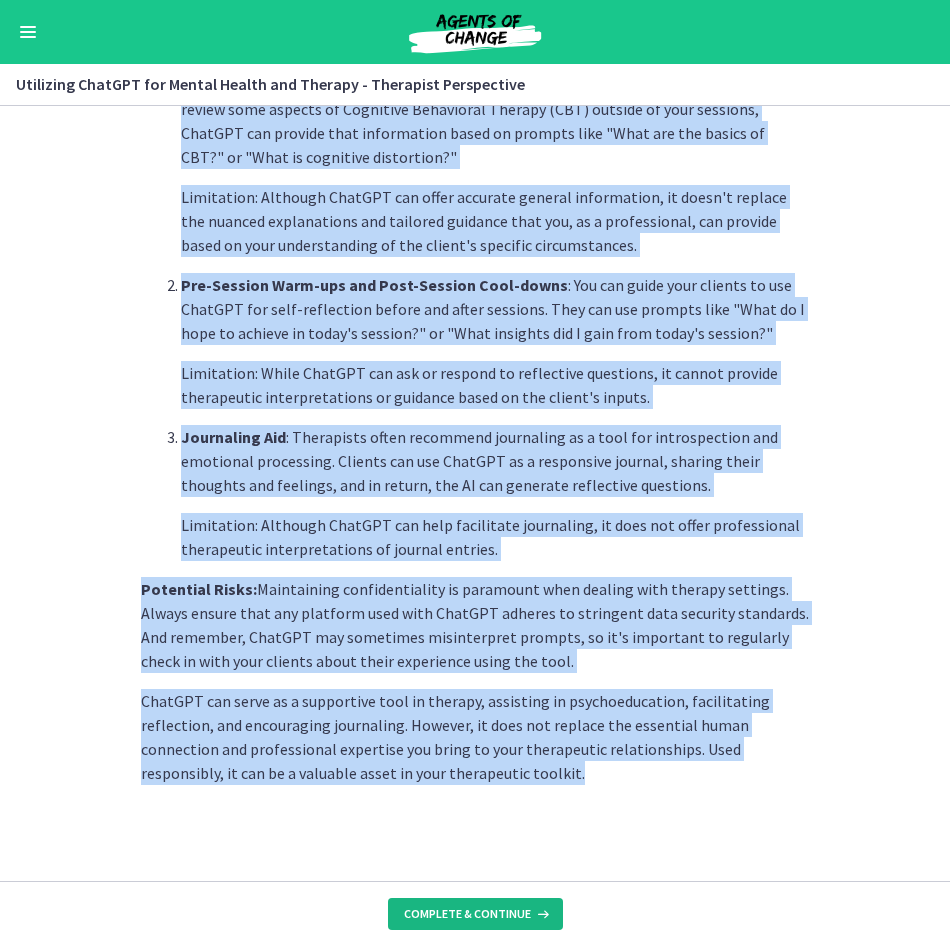 click on "Complete & continue" at bounding box center (467, 914) 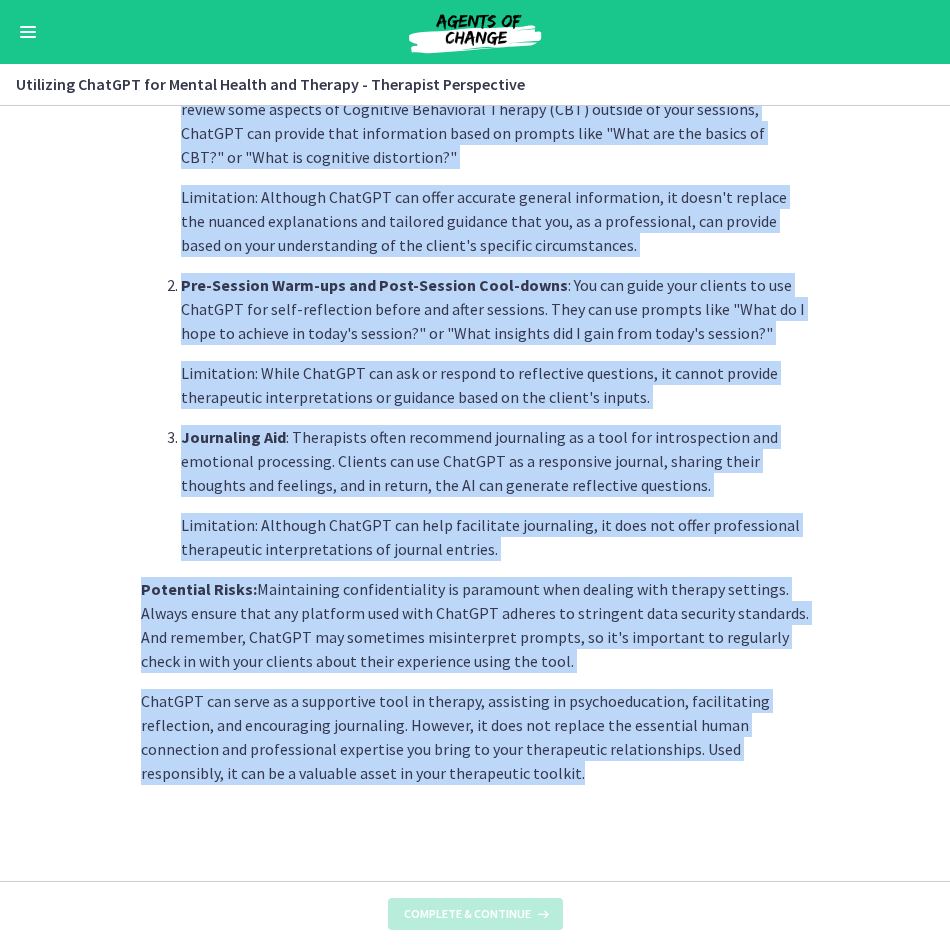 scroll, scrollTop: 0, scrollLeft: 0, axis: both 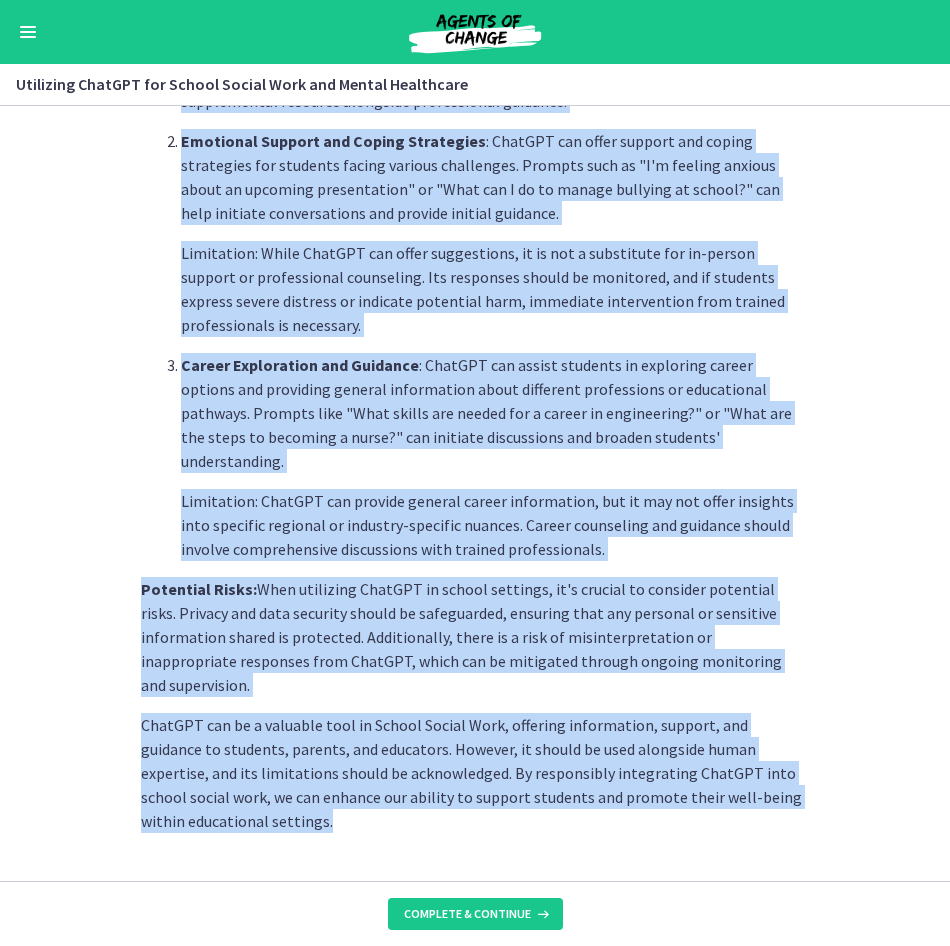 drag, startPoint x: 115, startPoint y: 572, endPoint x: 476, endPoint y: 781, distance: 417.13547 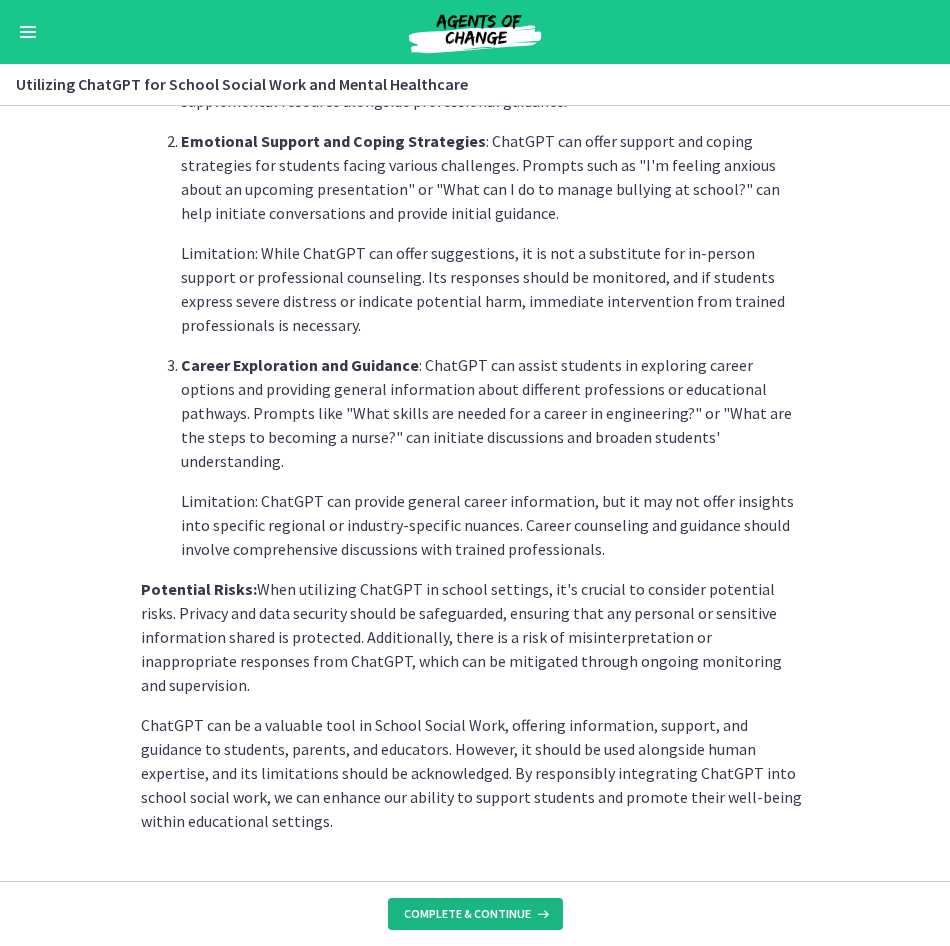 click on "Complete & continue" at bounding box center [475, 913] 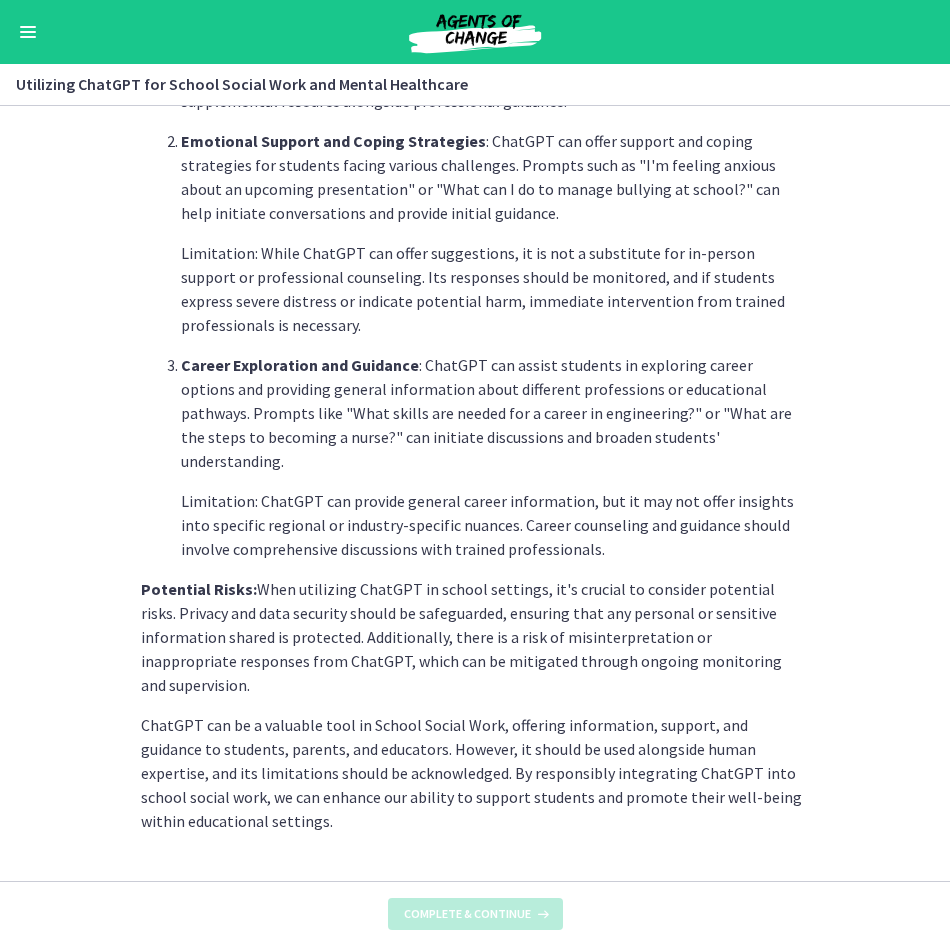 scroll, scrollTop: 0, scrollLeft: 0, axis: both 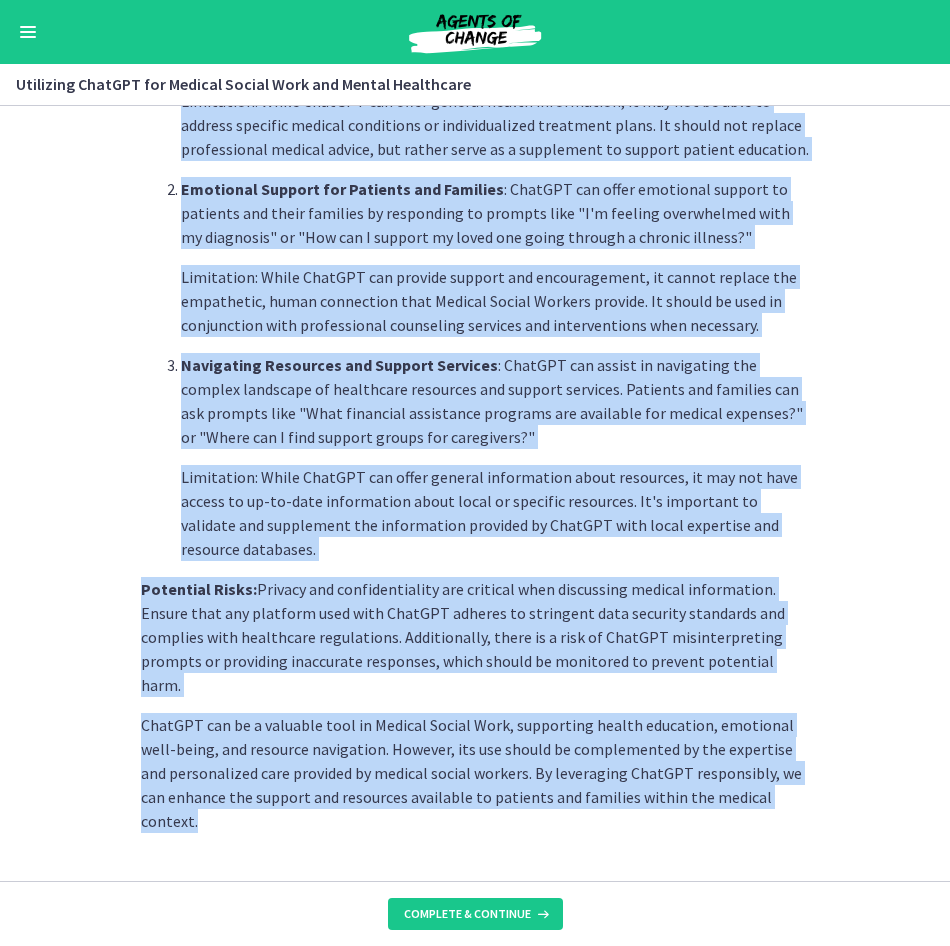 drag, startPoint x: 140, startPoint y: 353, endPoint x: 621, endPoint y: 851, distance: 692.3619 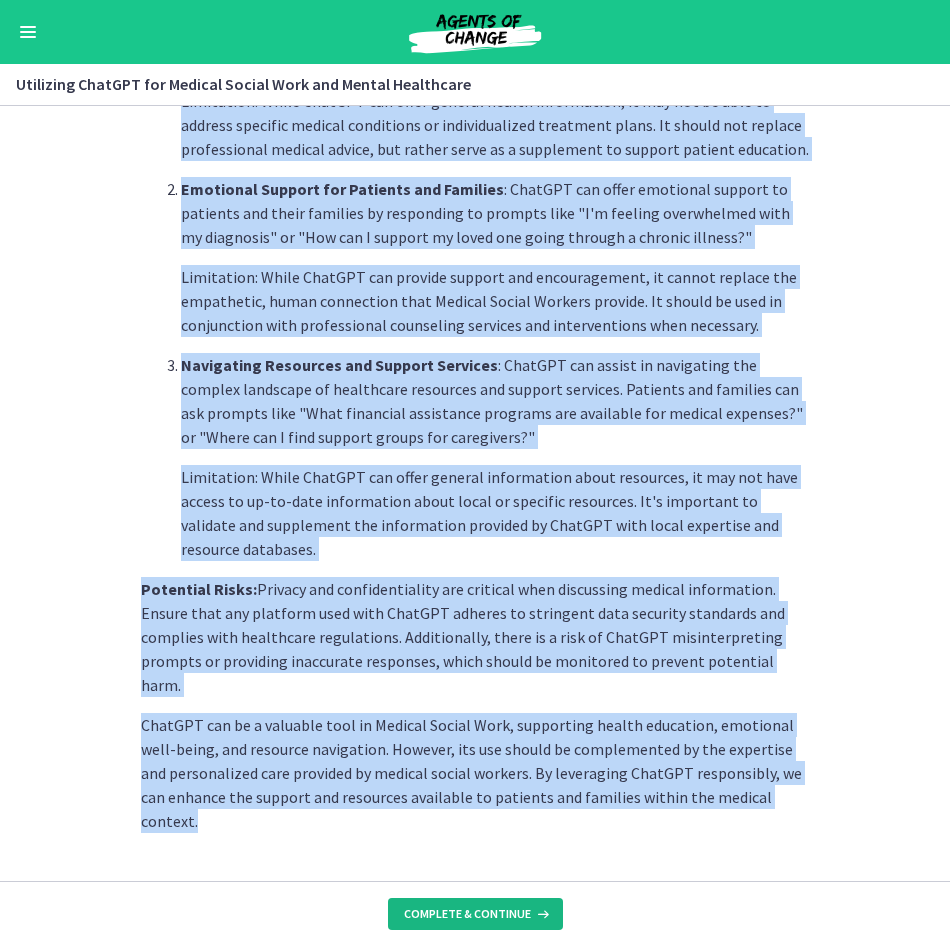drag, startPoint x: 621, startPoint y: 851, endPoint x: 495, endPoint y: 923, distance: 145.12064 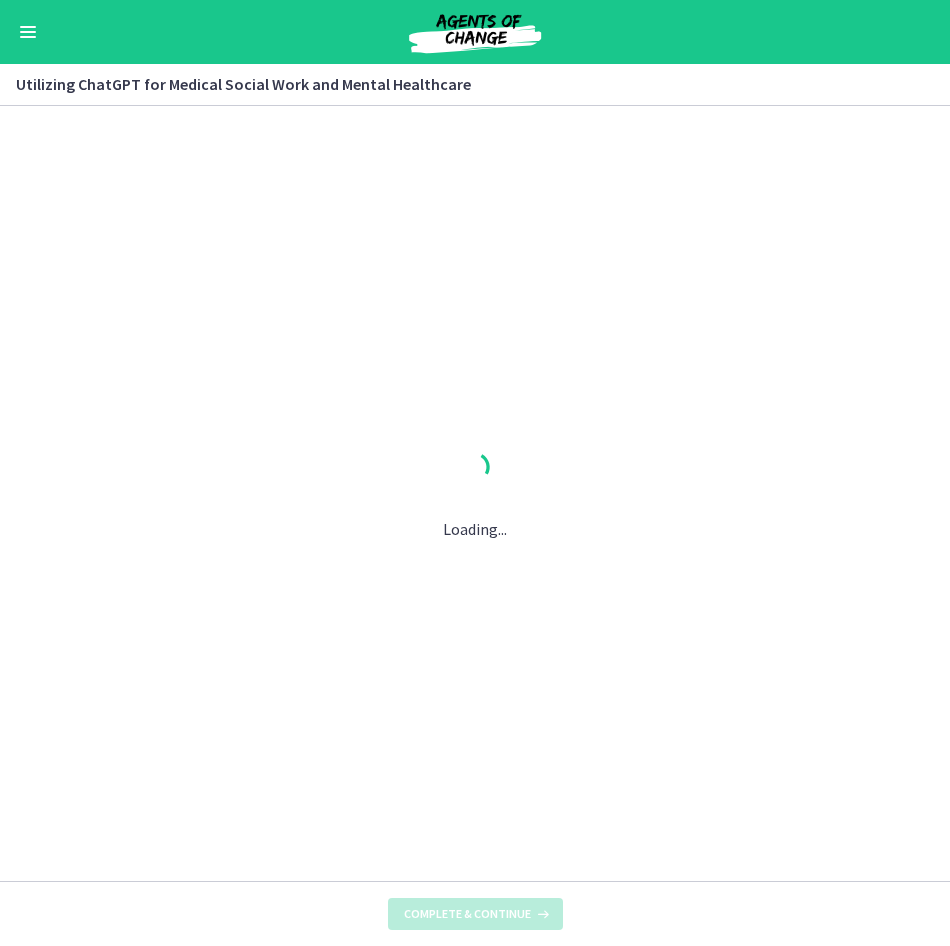 scroll, scrollTop: 0, scrollLeft: 0, axis: both 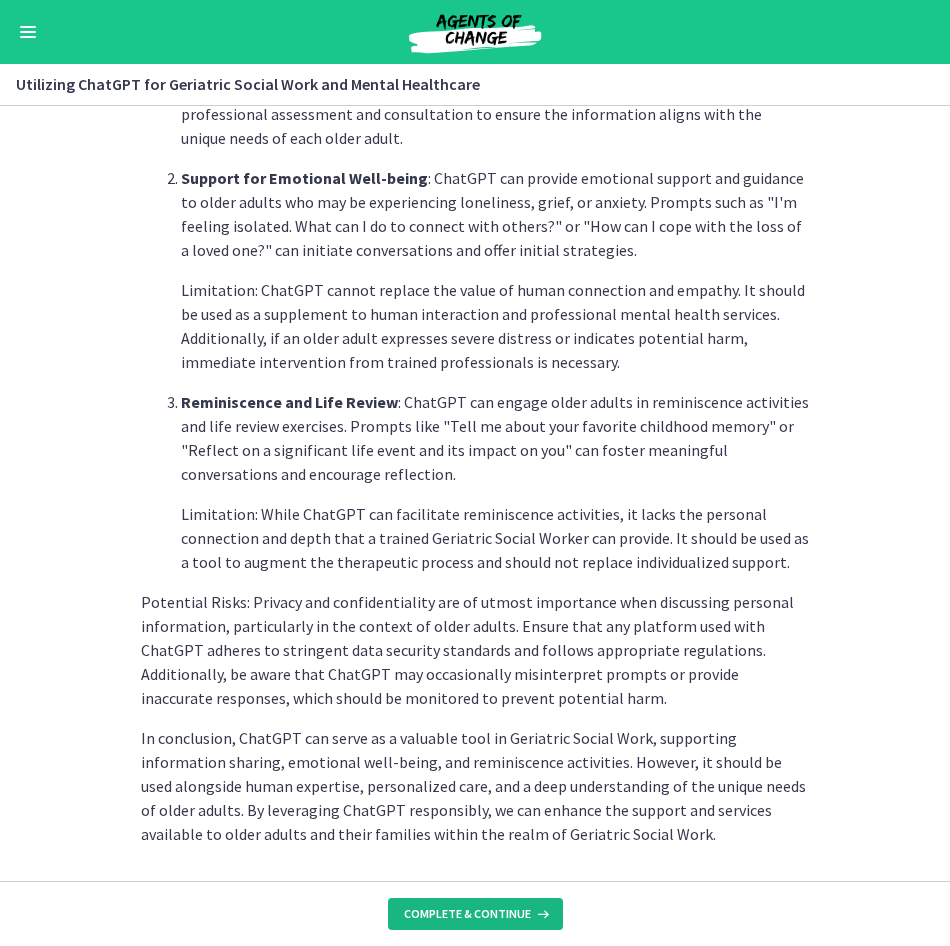 click on "Complete & continue" at bounding box center [467, 914] 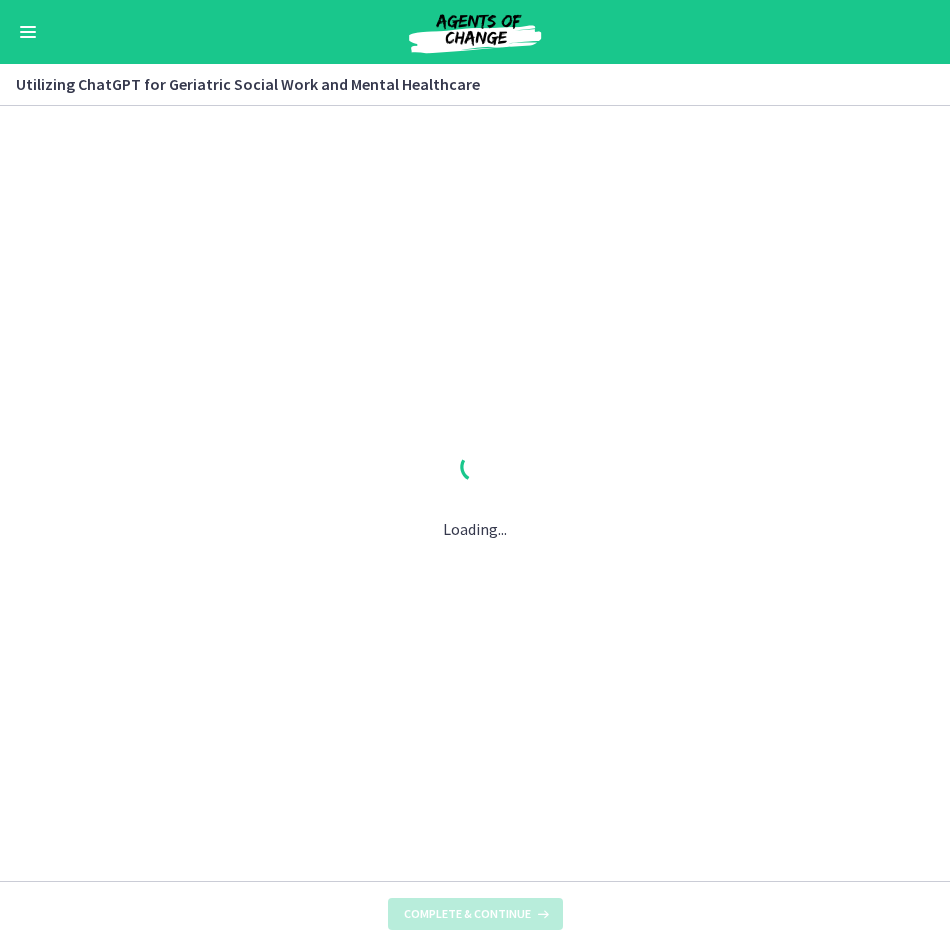 scroll, scrollTop: 0, scrollLeft: 0, axis: both 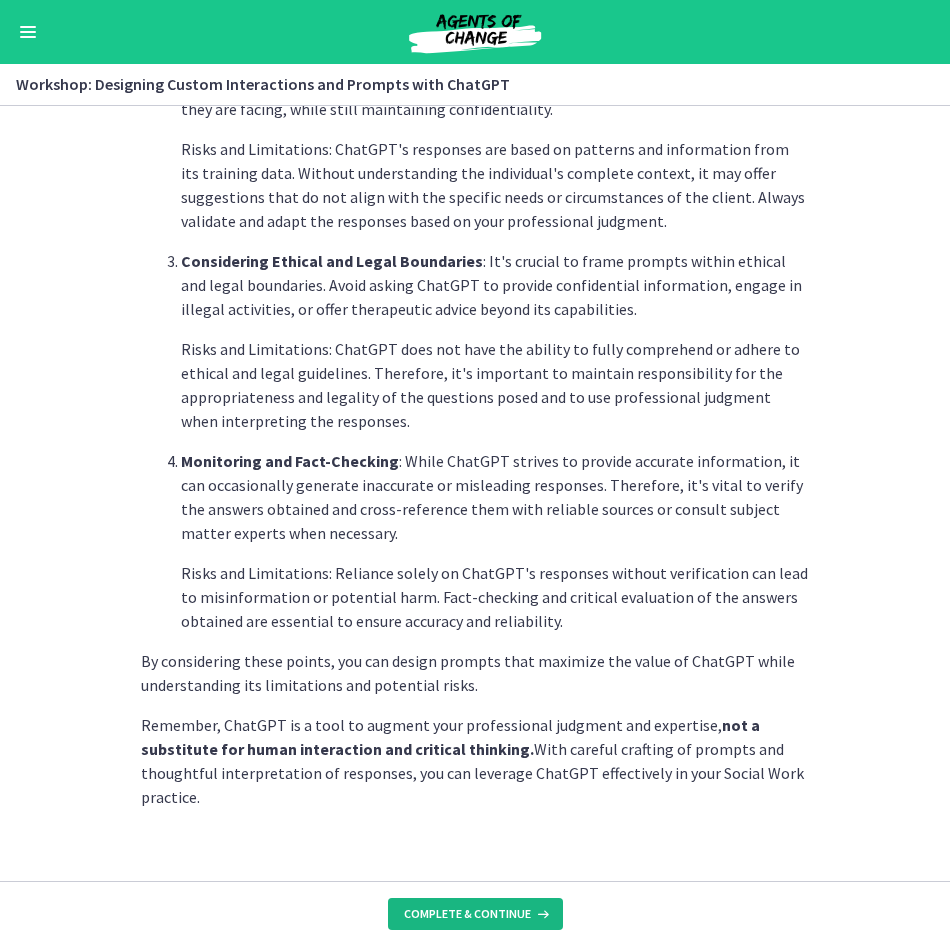 click on "Complete & continue" at bounding box center (467, 914) 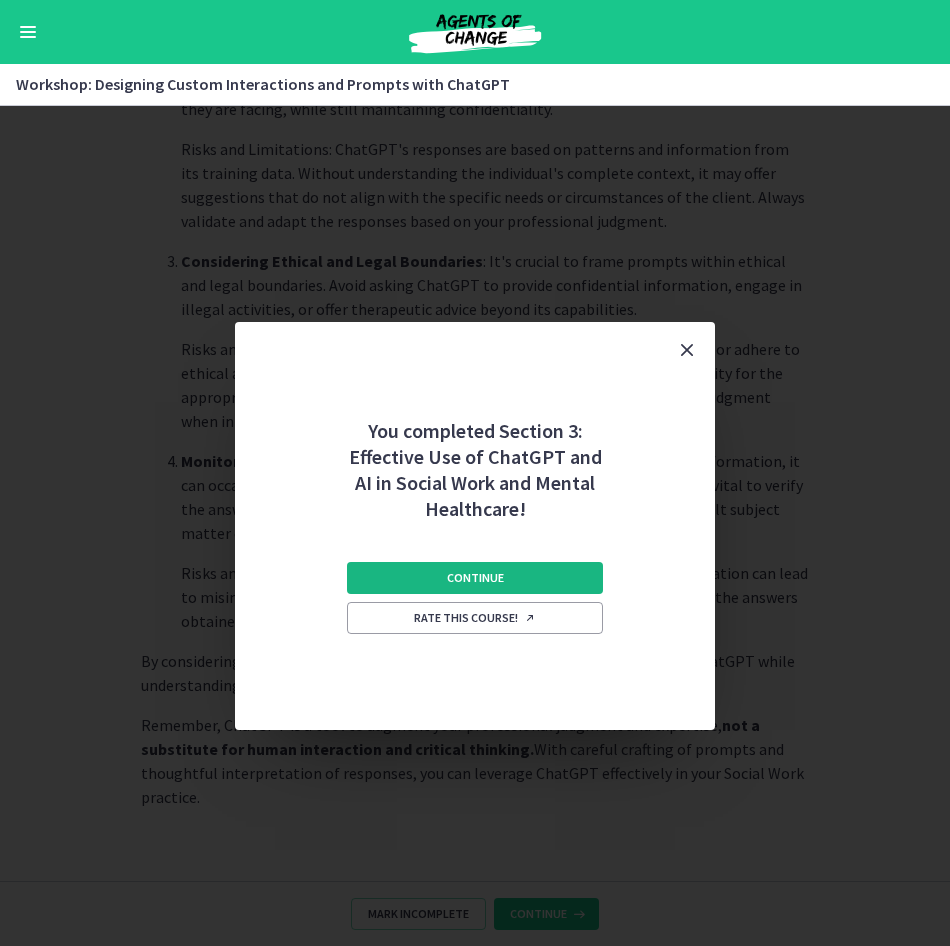 click on "Continue" at bounding box center [475, 578] 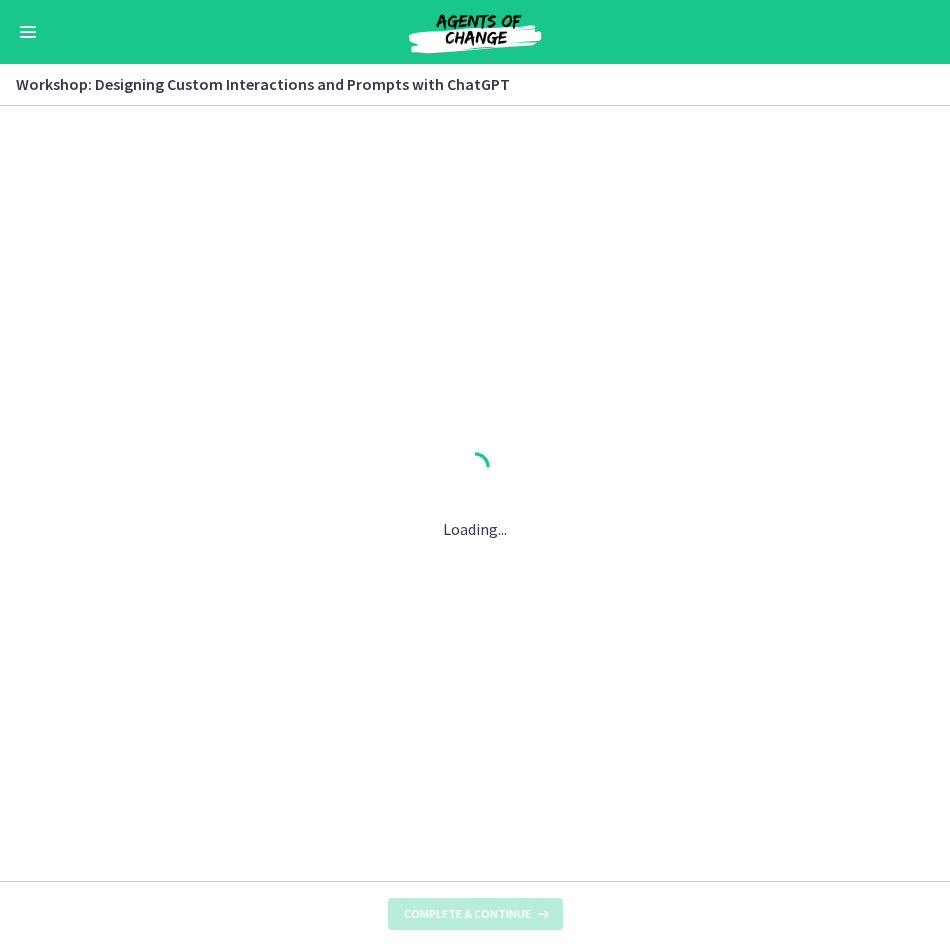 scroll, scrollTop: 0, scrollLeft: 0, axis: both 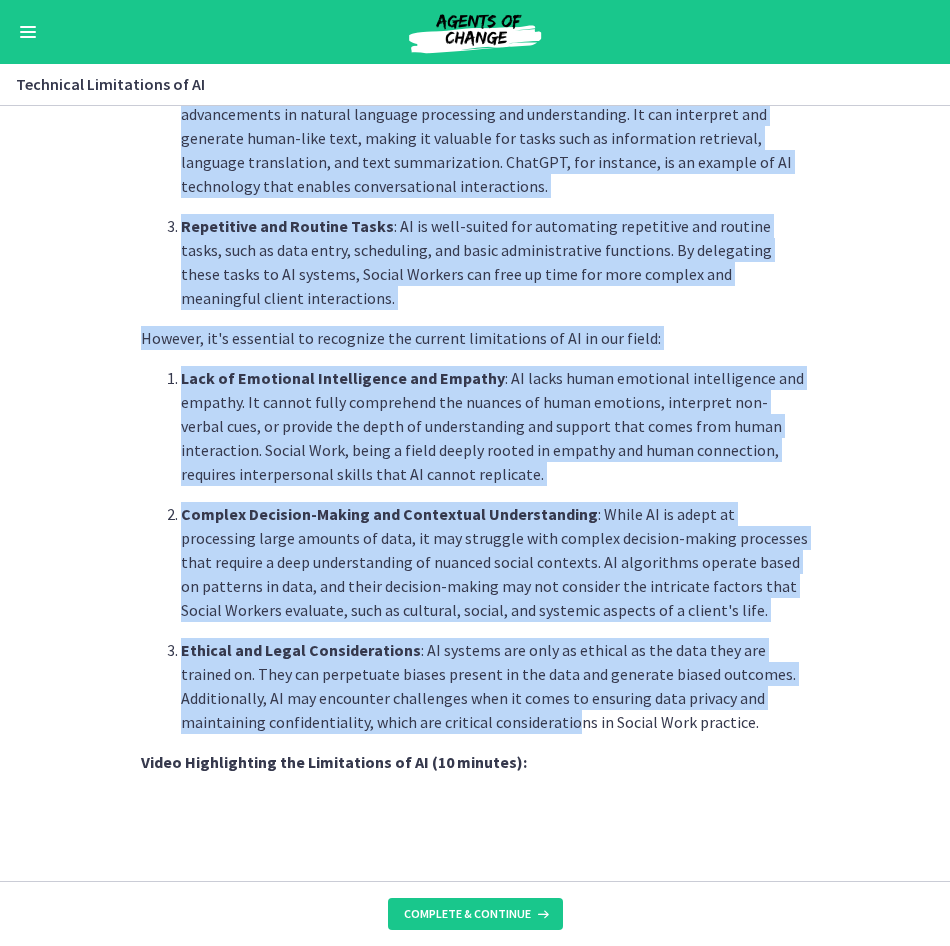 drag, startPoint x: 134, startPoint y: 351, endPoint x: 561, endPoint y: 724, distance: 566.97266 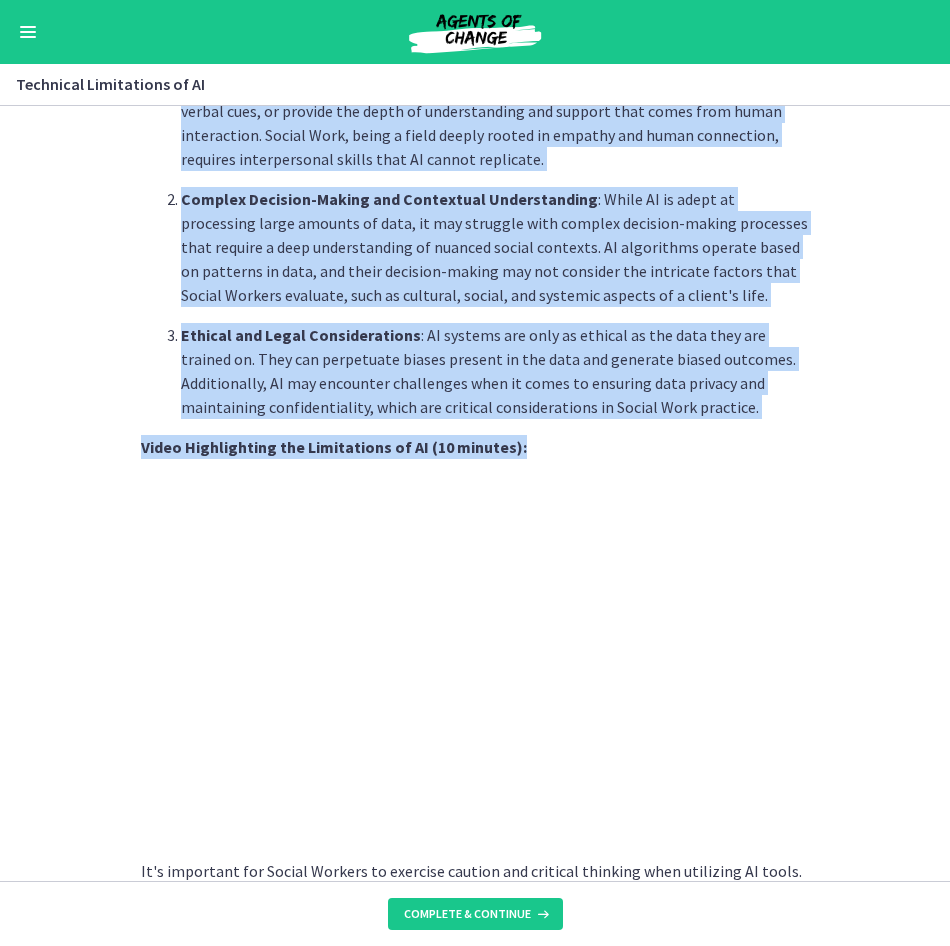 scroll, scrollTop: 1100, scrollLeft: 0, axis: vertical 